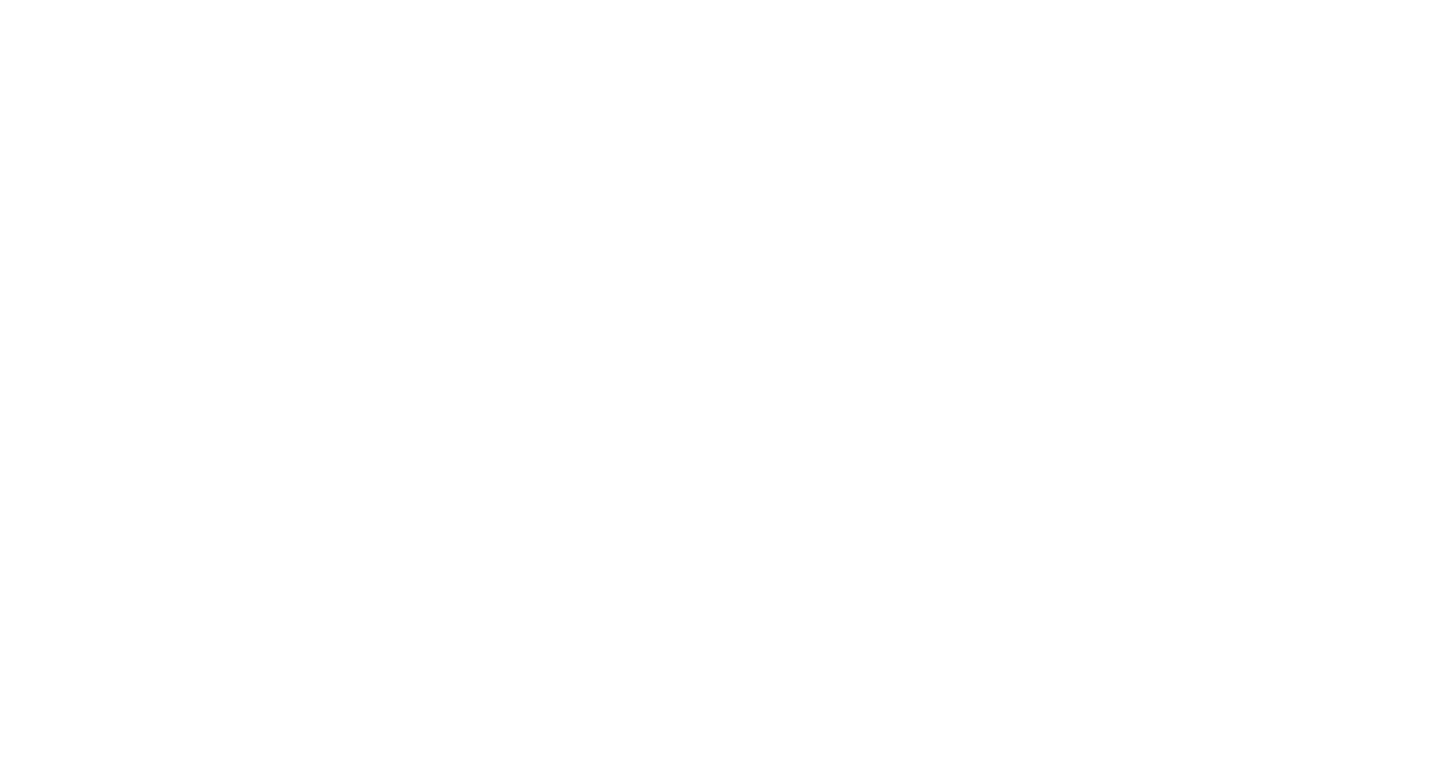 scroll, scrollTop: 0, scrollLeft: 0, axis: both 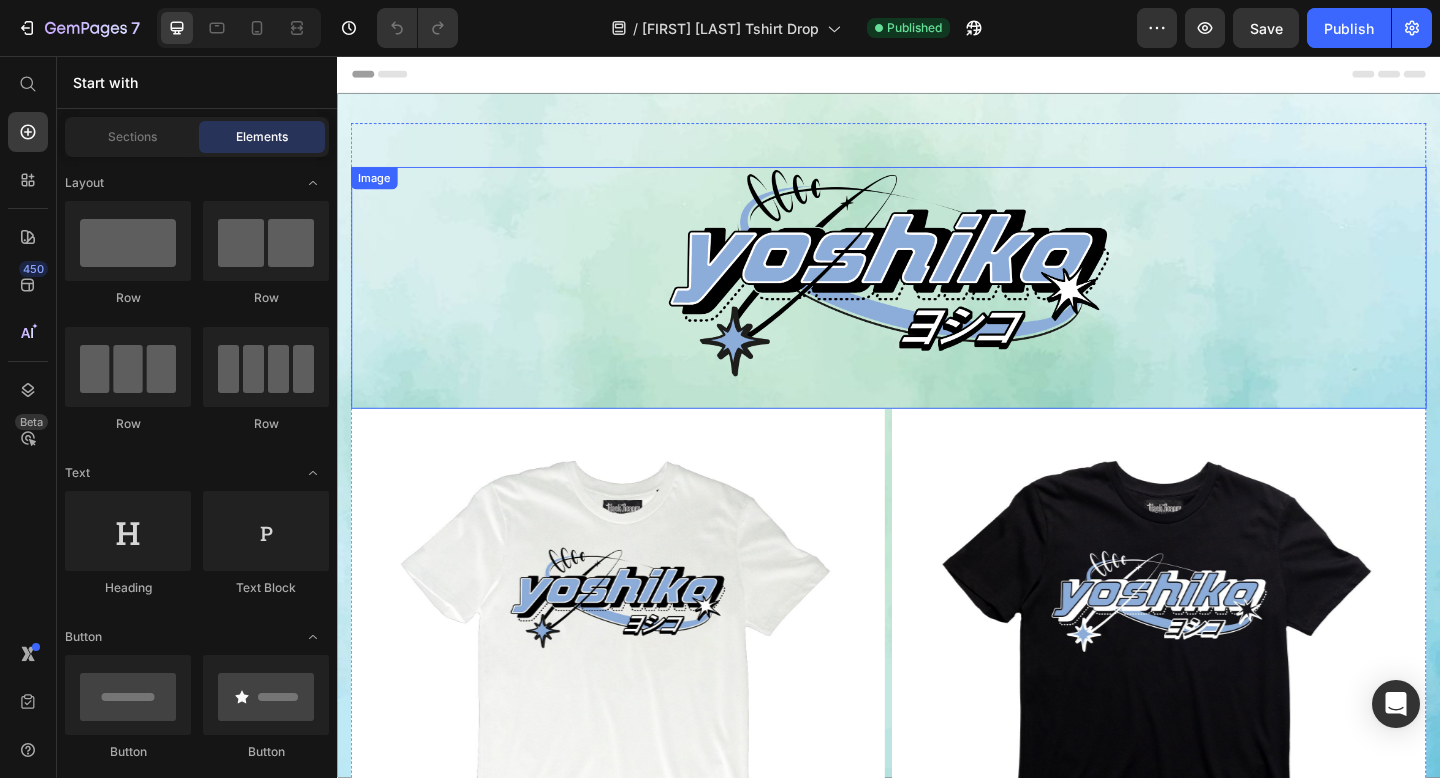 click at bounding box center [937, 308] 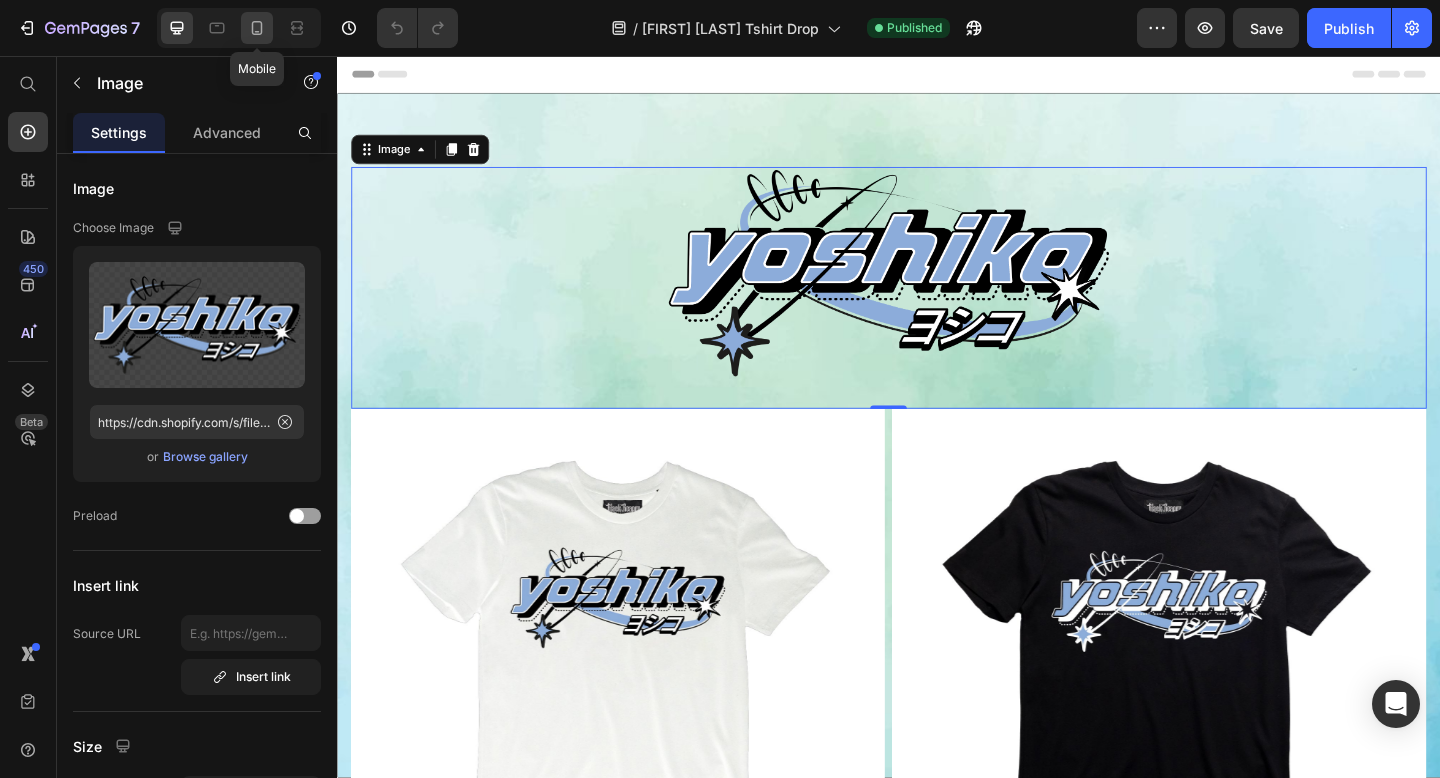 click 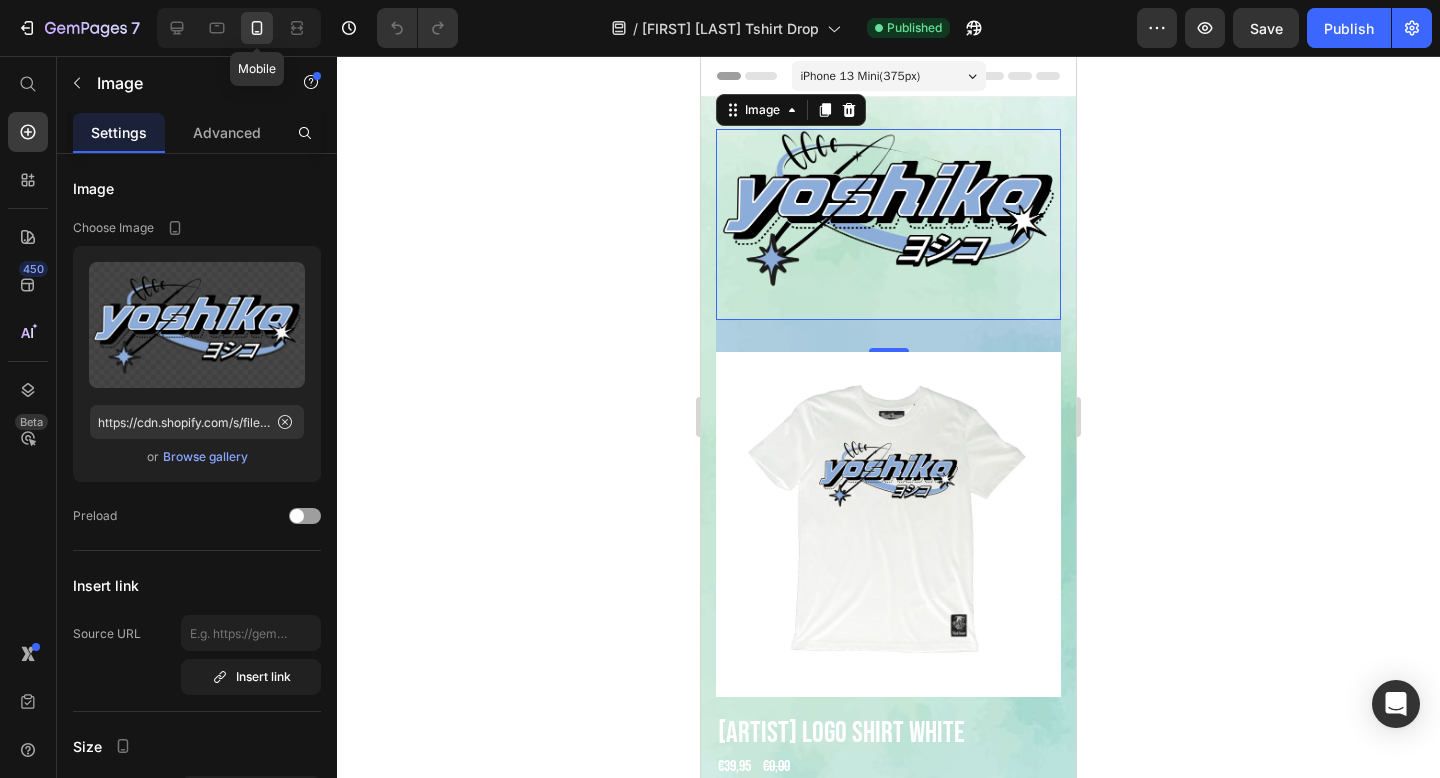 scroll, scrollTop: 3, scrollLeft: 0, axis: vertical 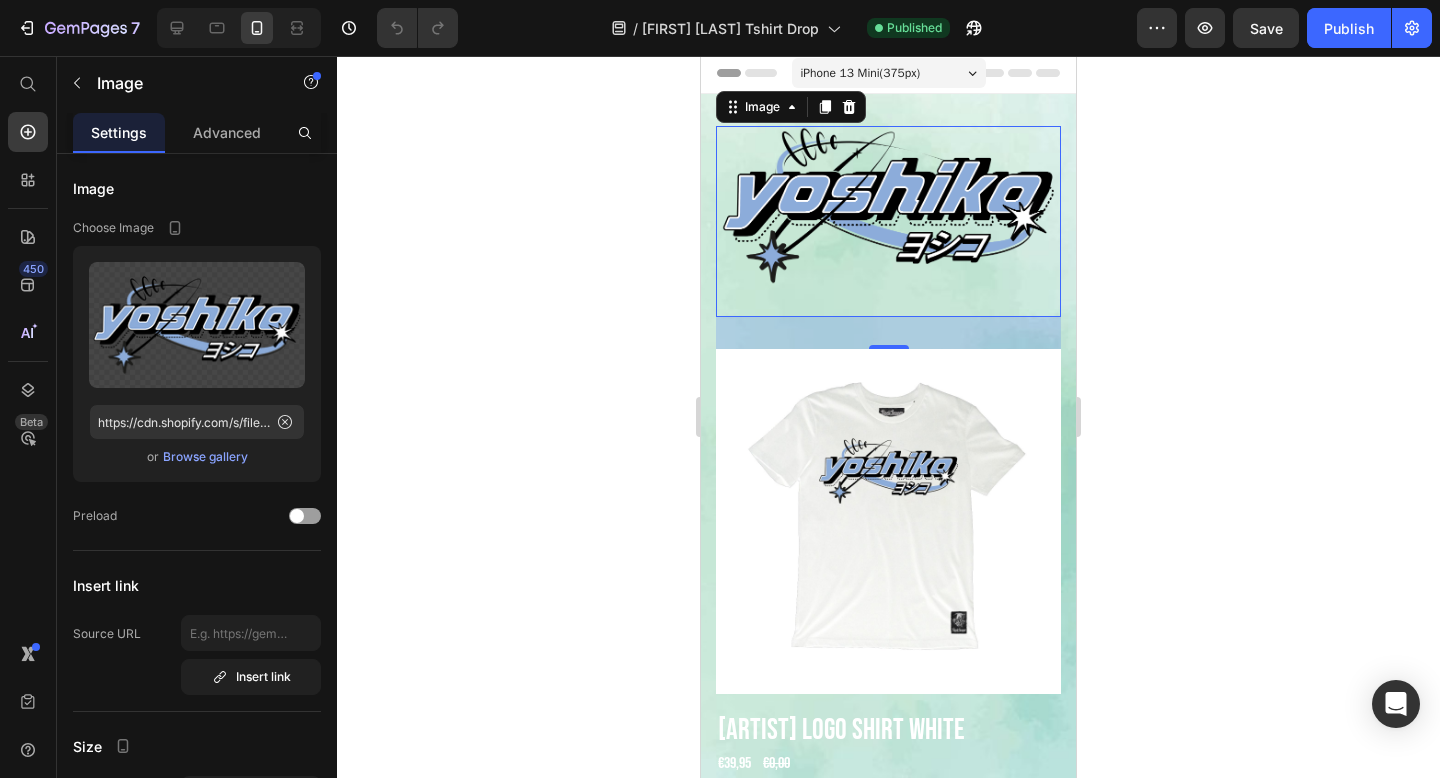 click 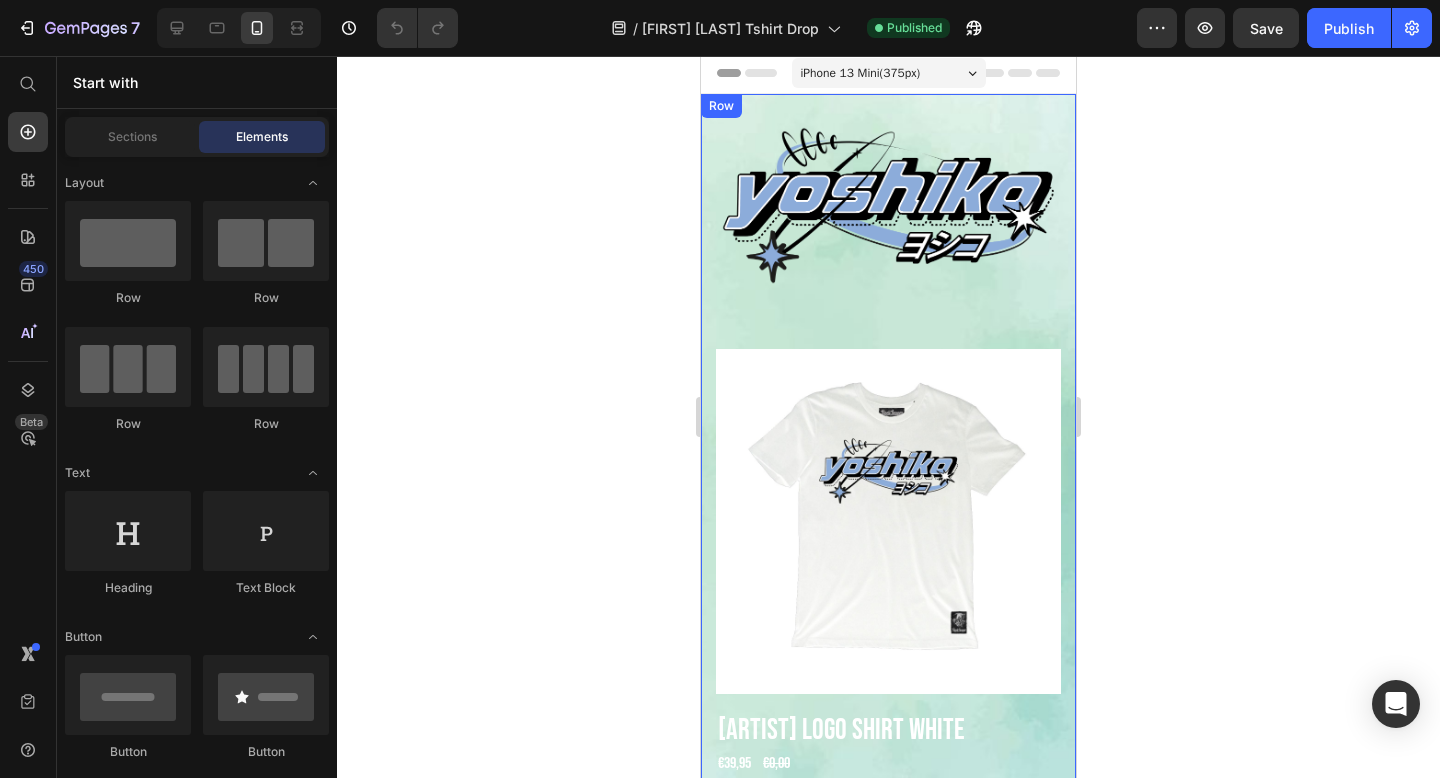 click at bounding box center [888, 221] 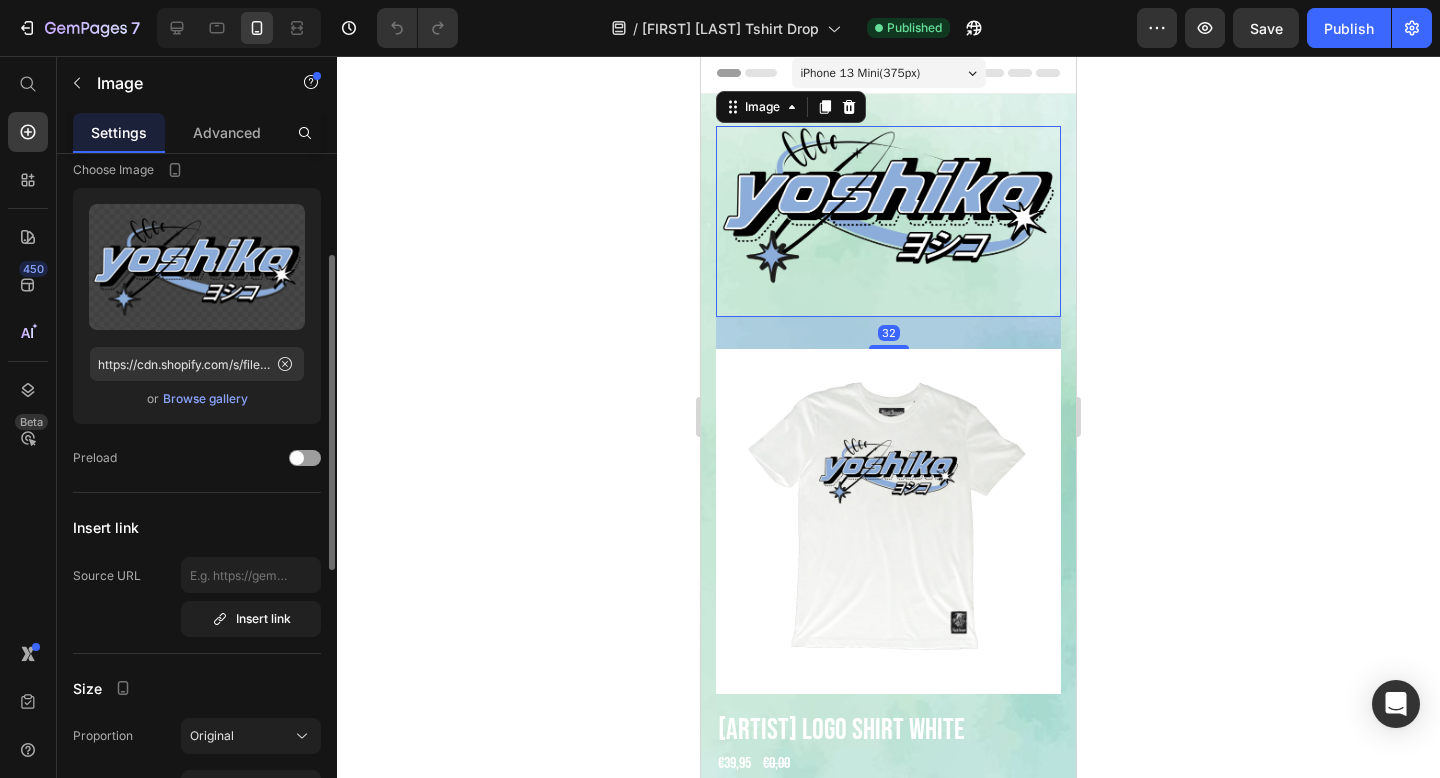 scroll, scrollTop: 319, scrollLeft: 0, axis: vertical 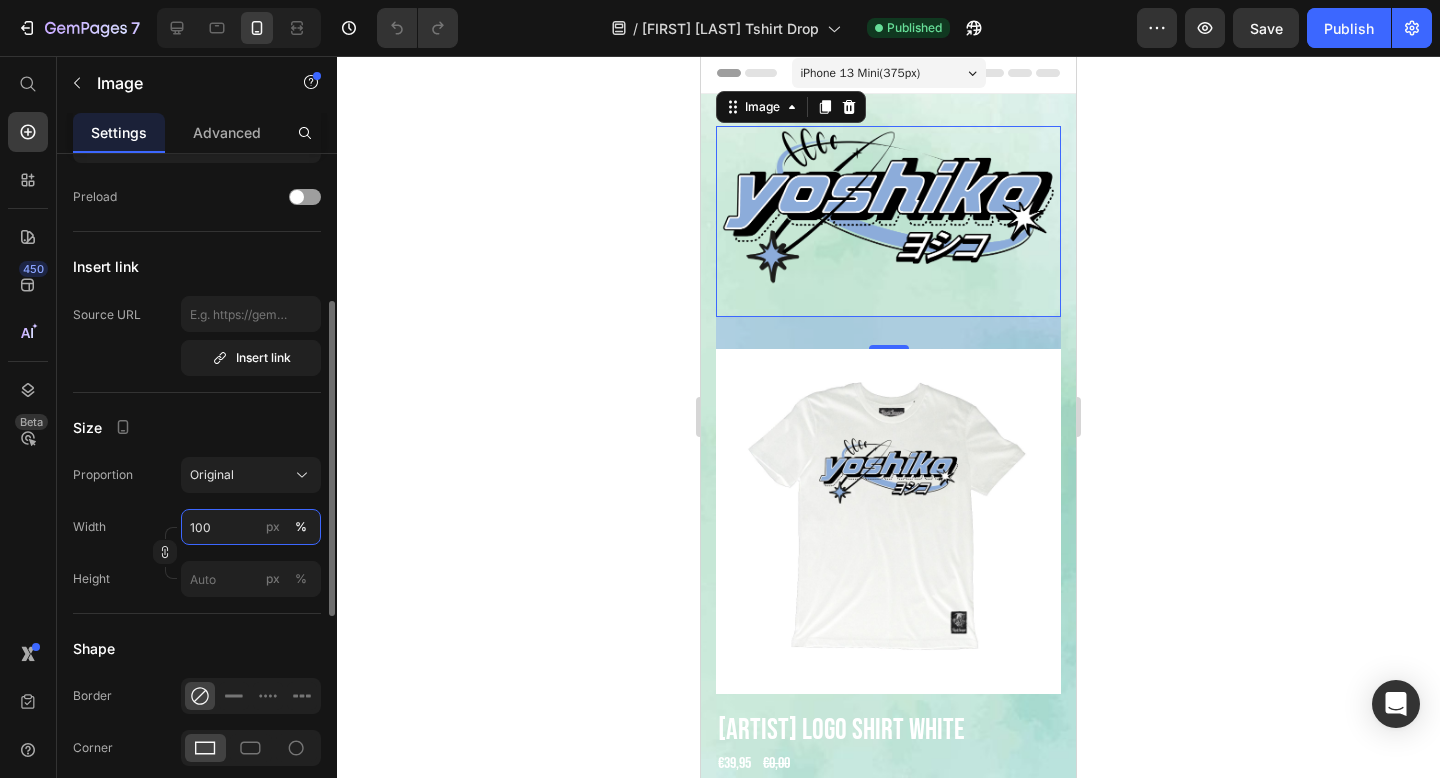 click on "100" at bounding box center (251, 527) 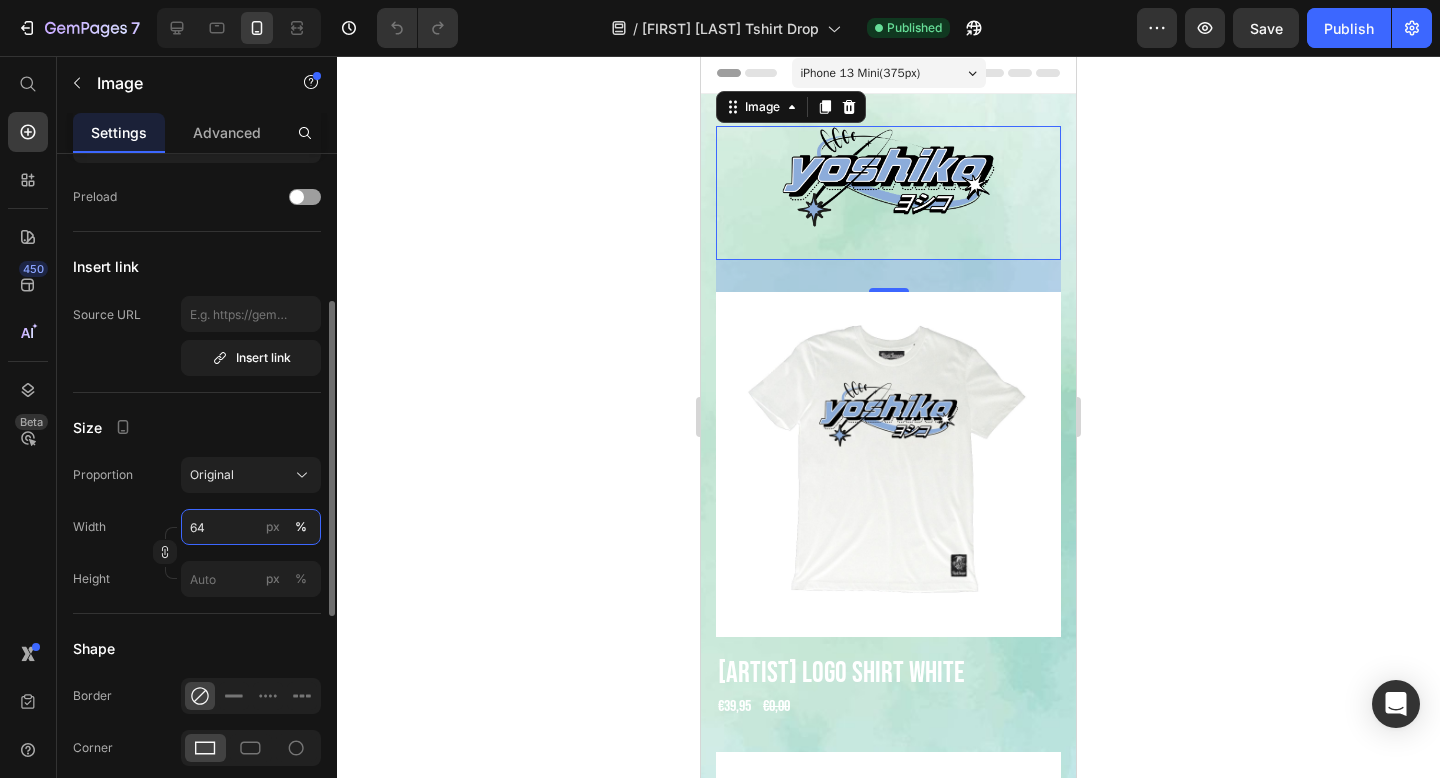 type on "65" 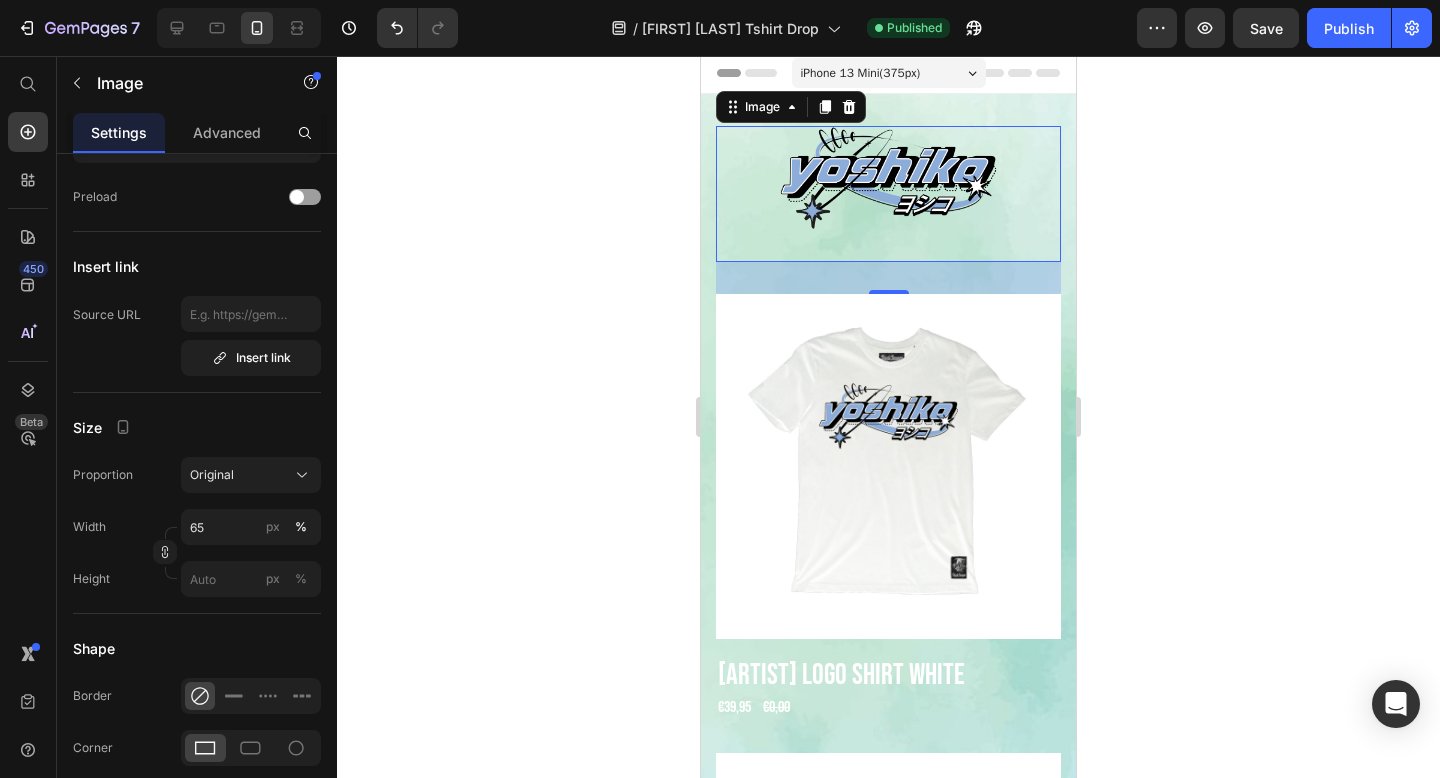 click 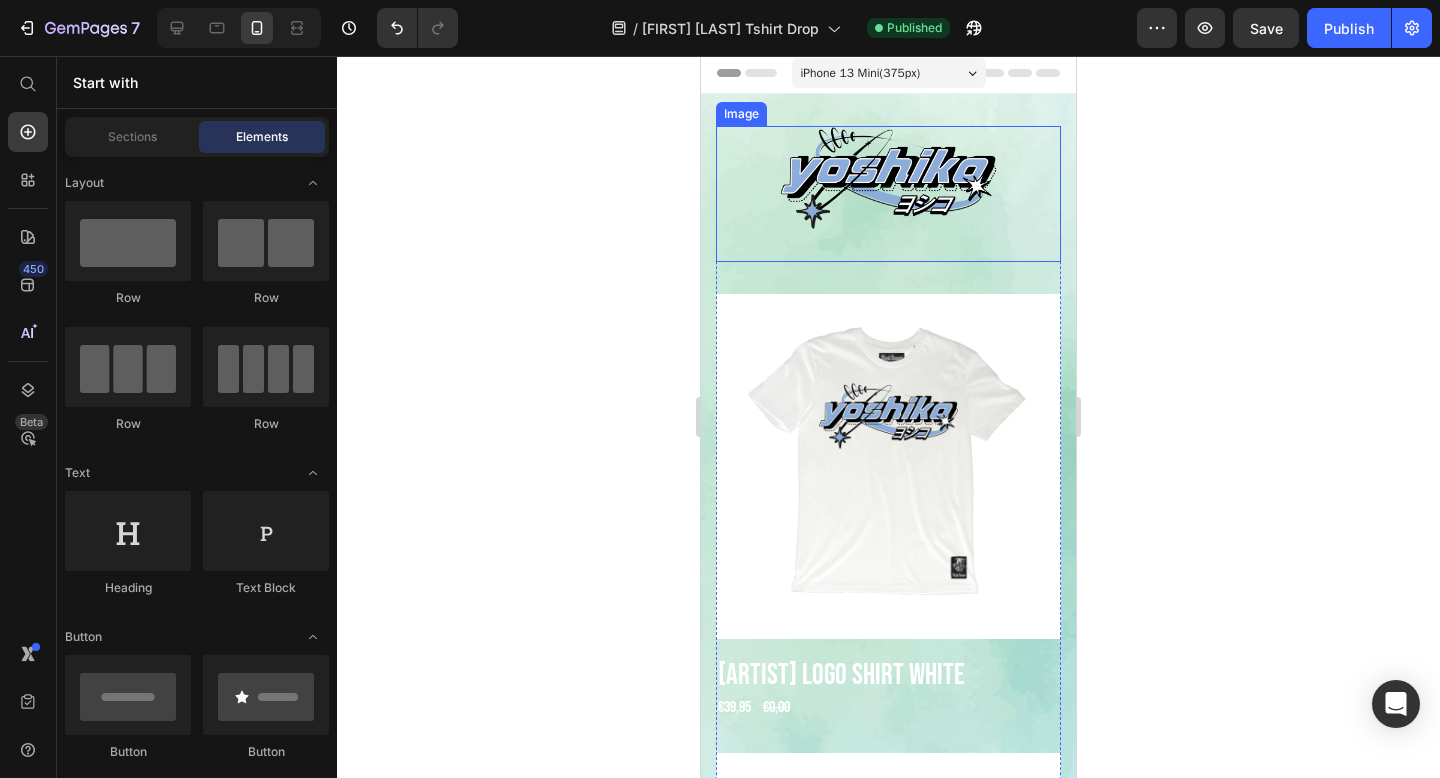 click at bounding box center (888, 194) 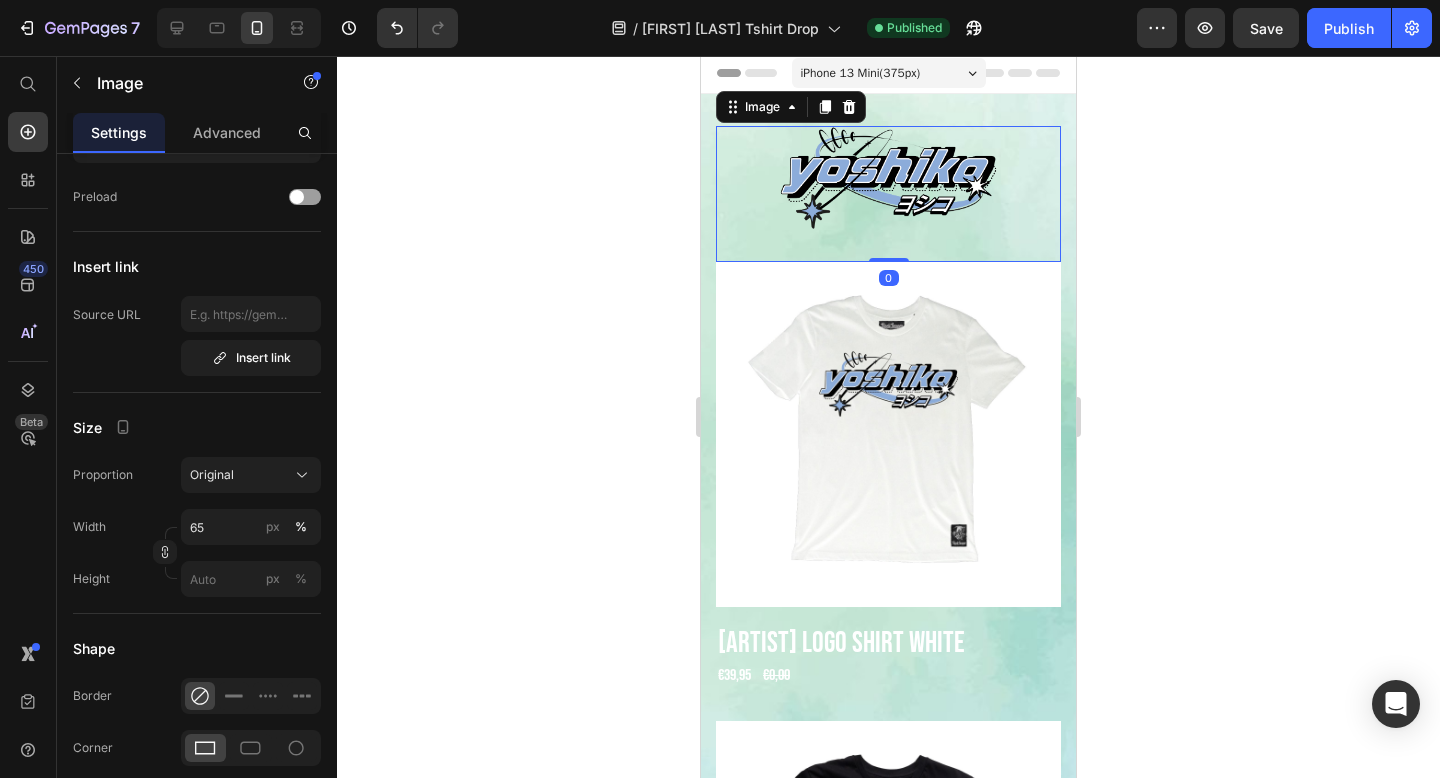 drag, startPoint x: 888, startPoint y: 286, endPoint x: 907, endPoint y: 238, distance: 51.62364 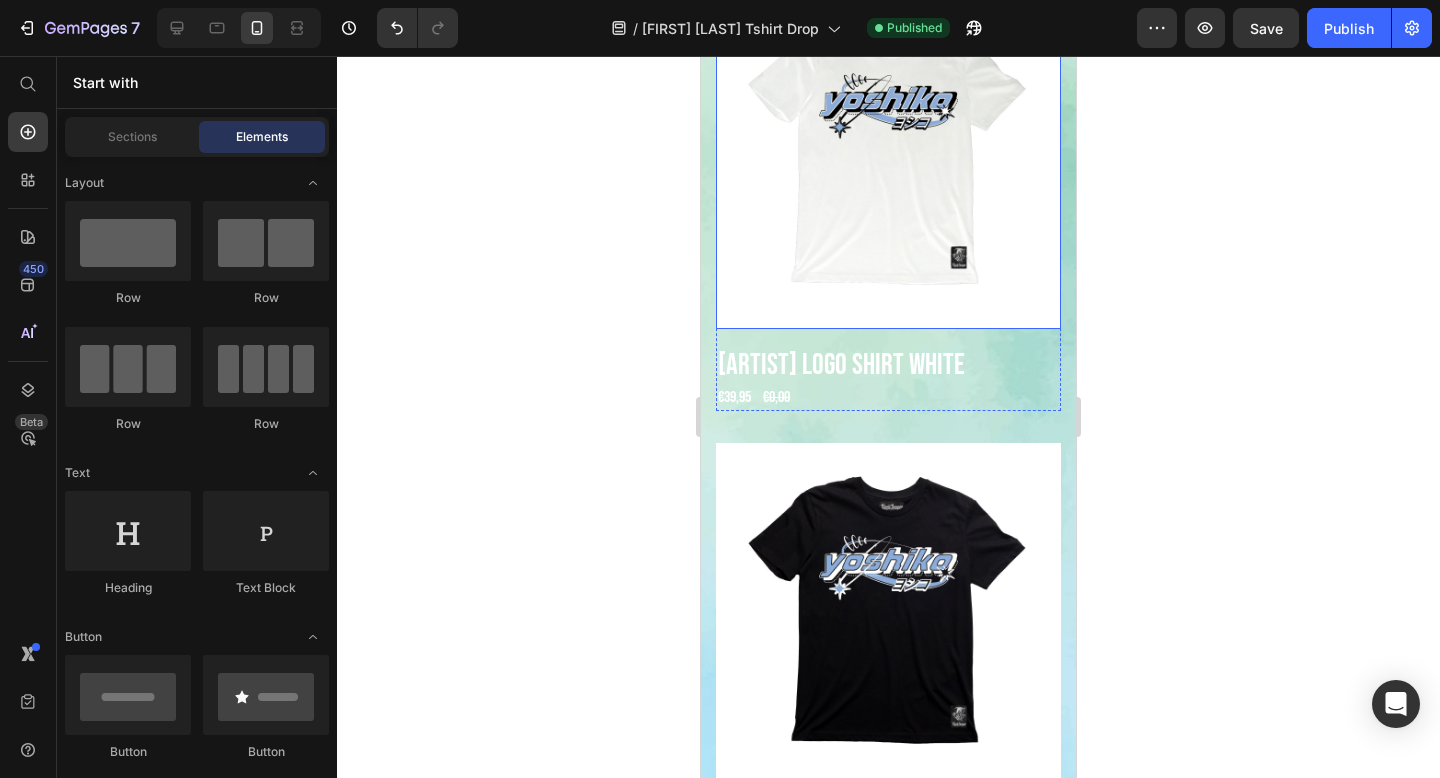 scroll, scrollTop: 0, scrollLeft: 0, axis: both 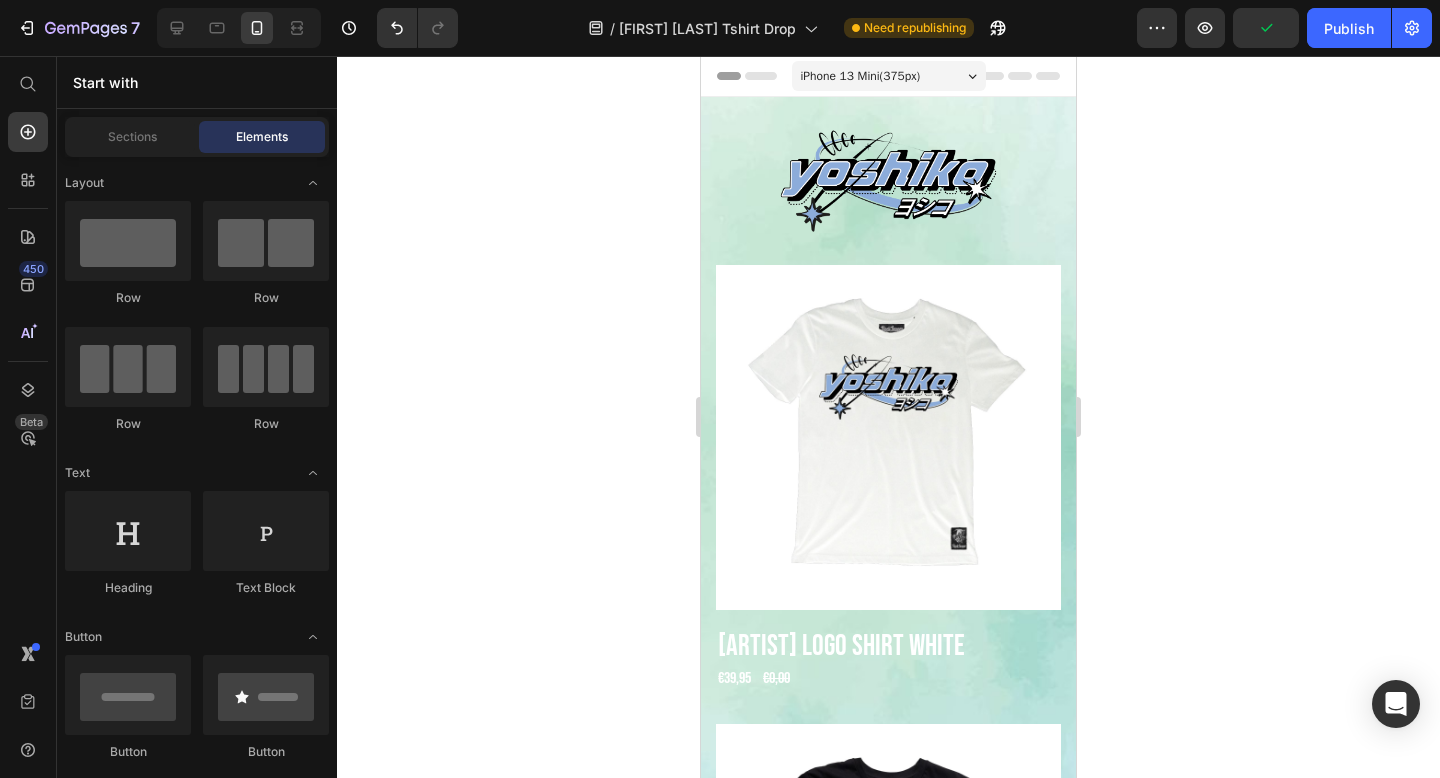 click 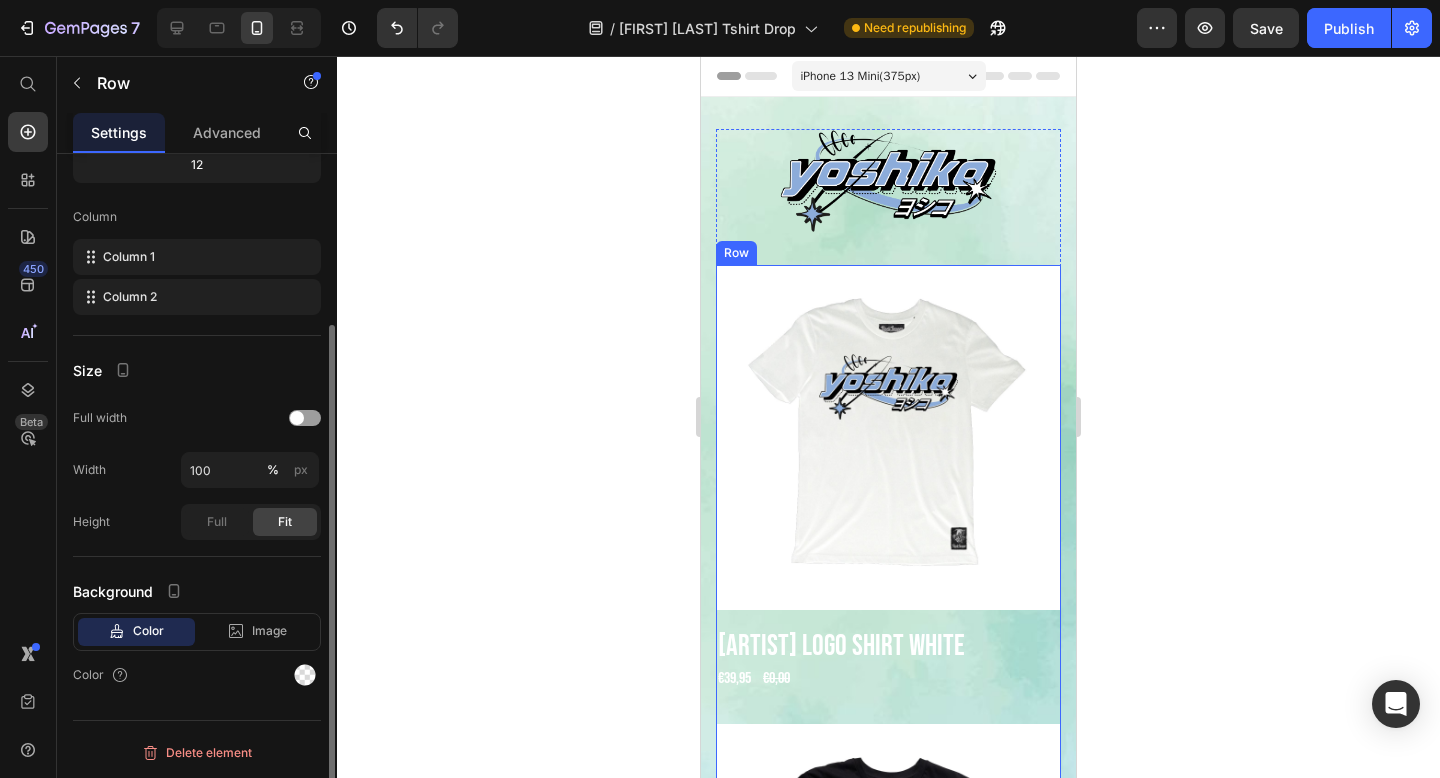 click on "Product Images [ARTIST] Logo Shirt White Product Title €39,95 Product Price €0,00 Product Price Row Product" at bounding box center [888, 495] 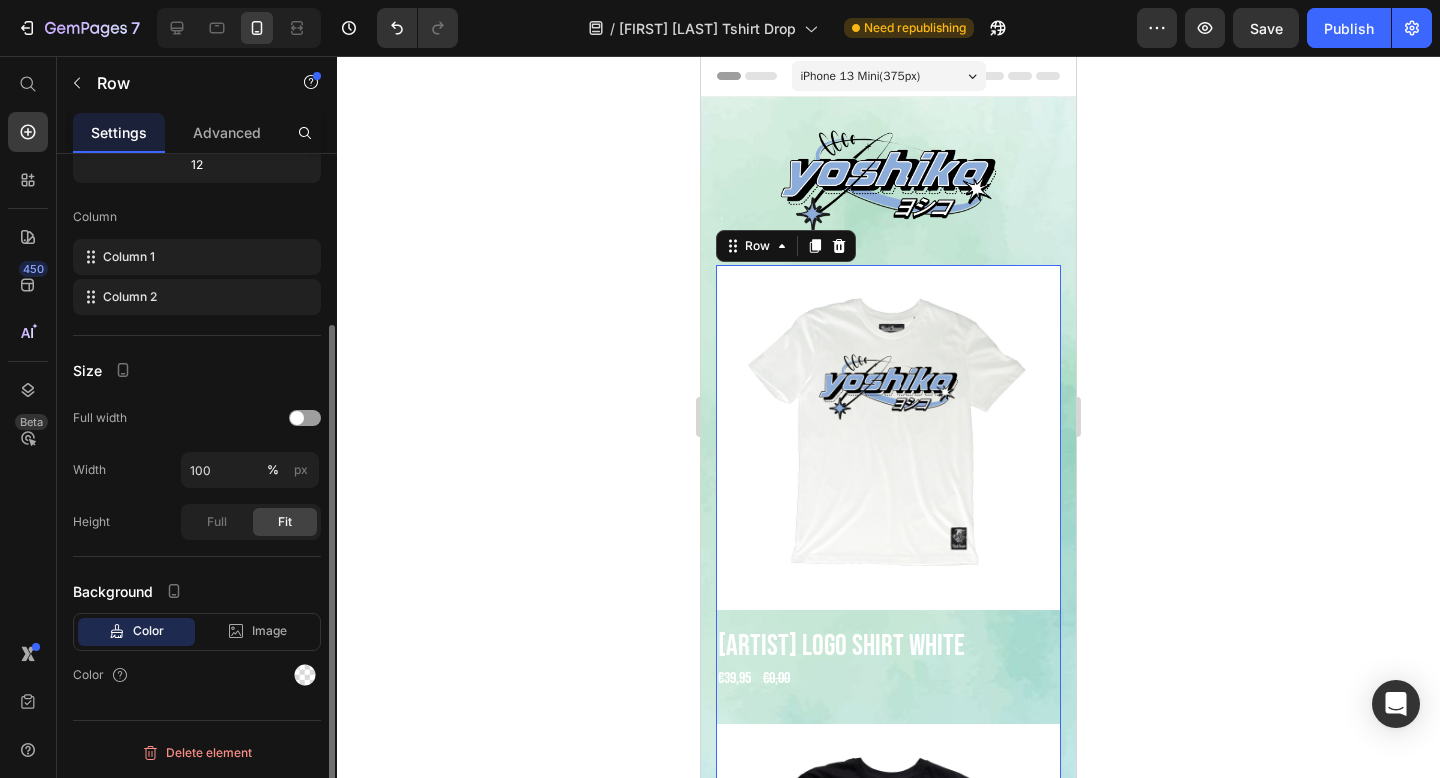 scroll, scrollTop: 0, scrollLeft: 0, axis: both 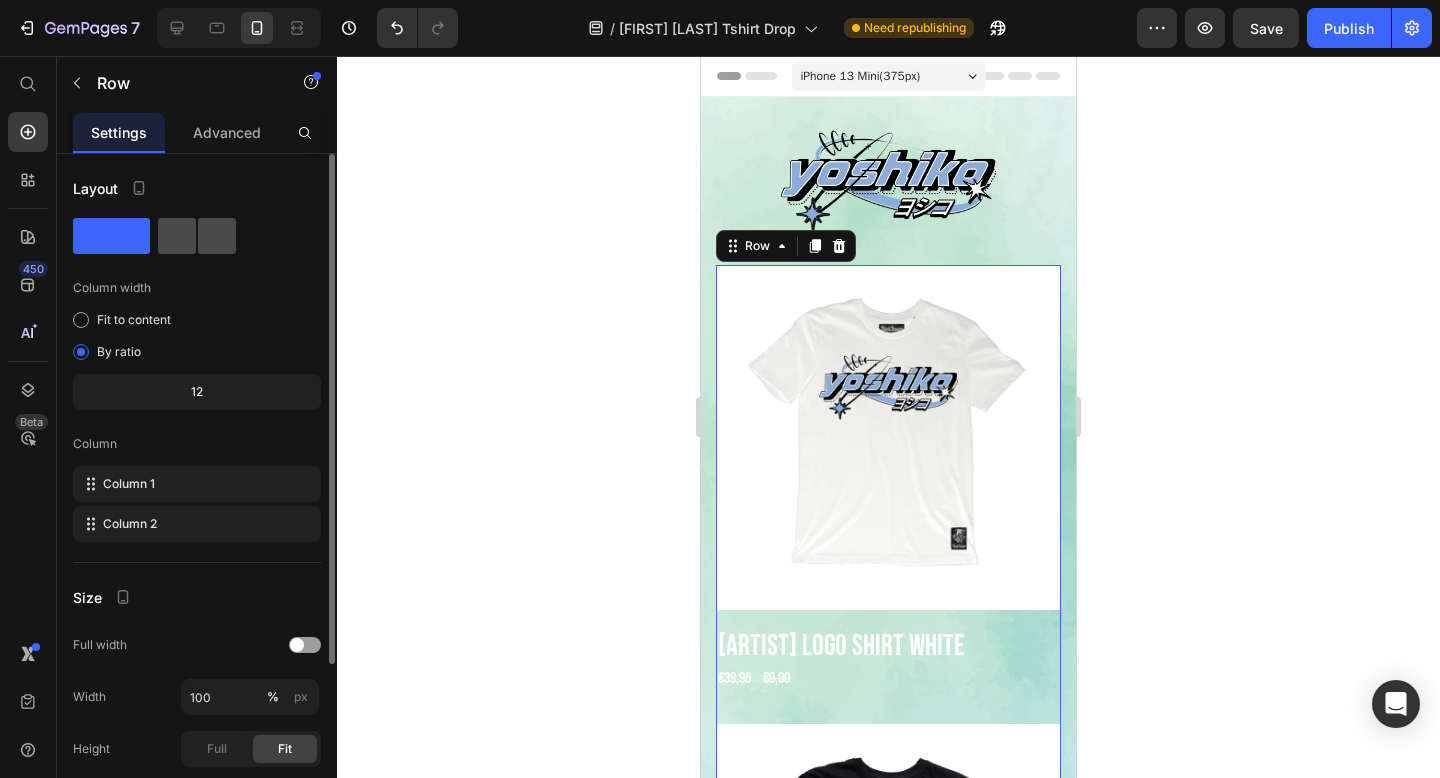 click 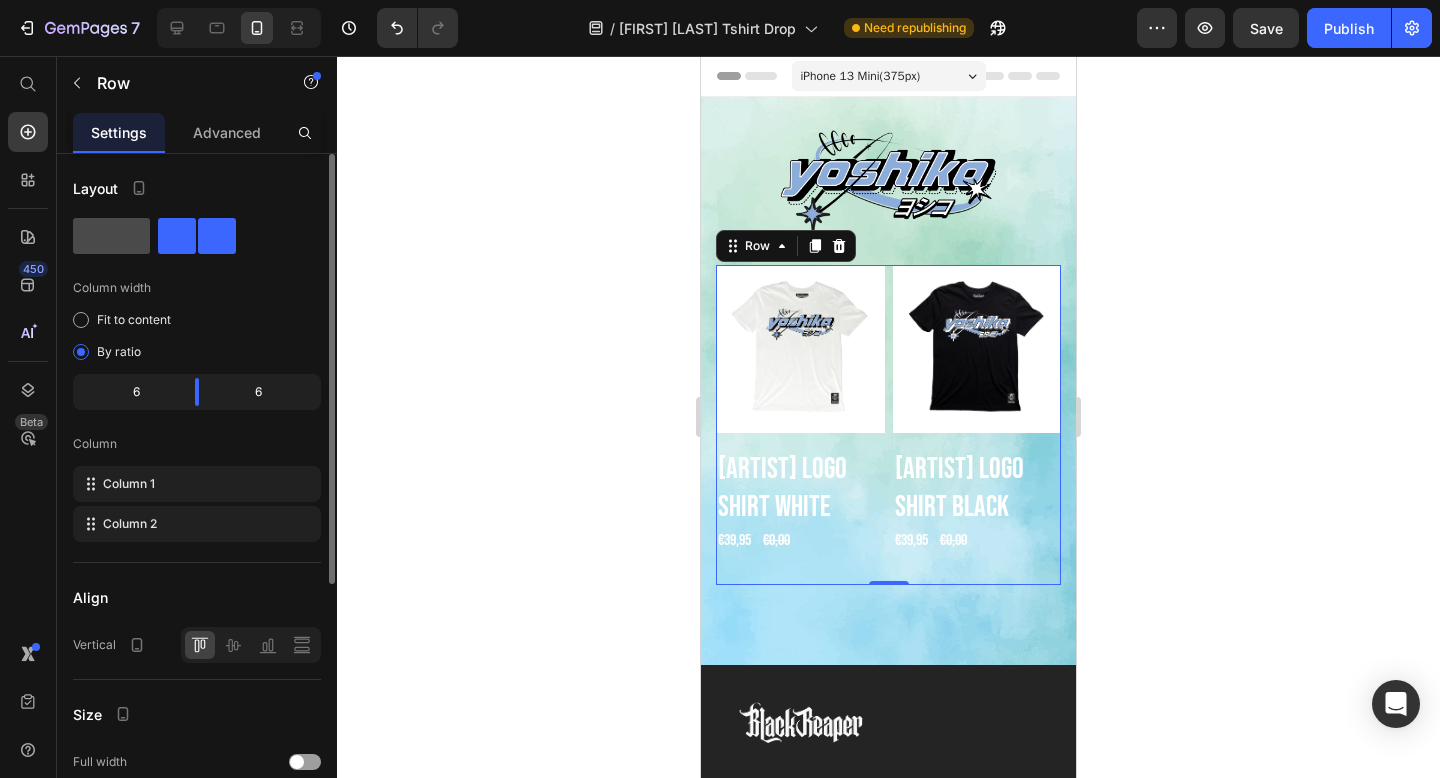 click 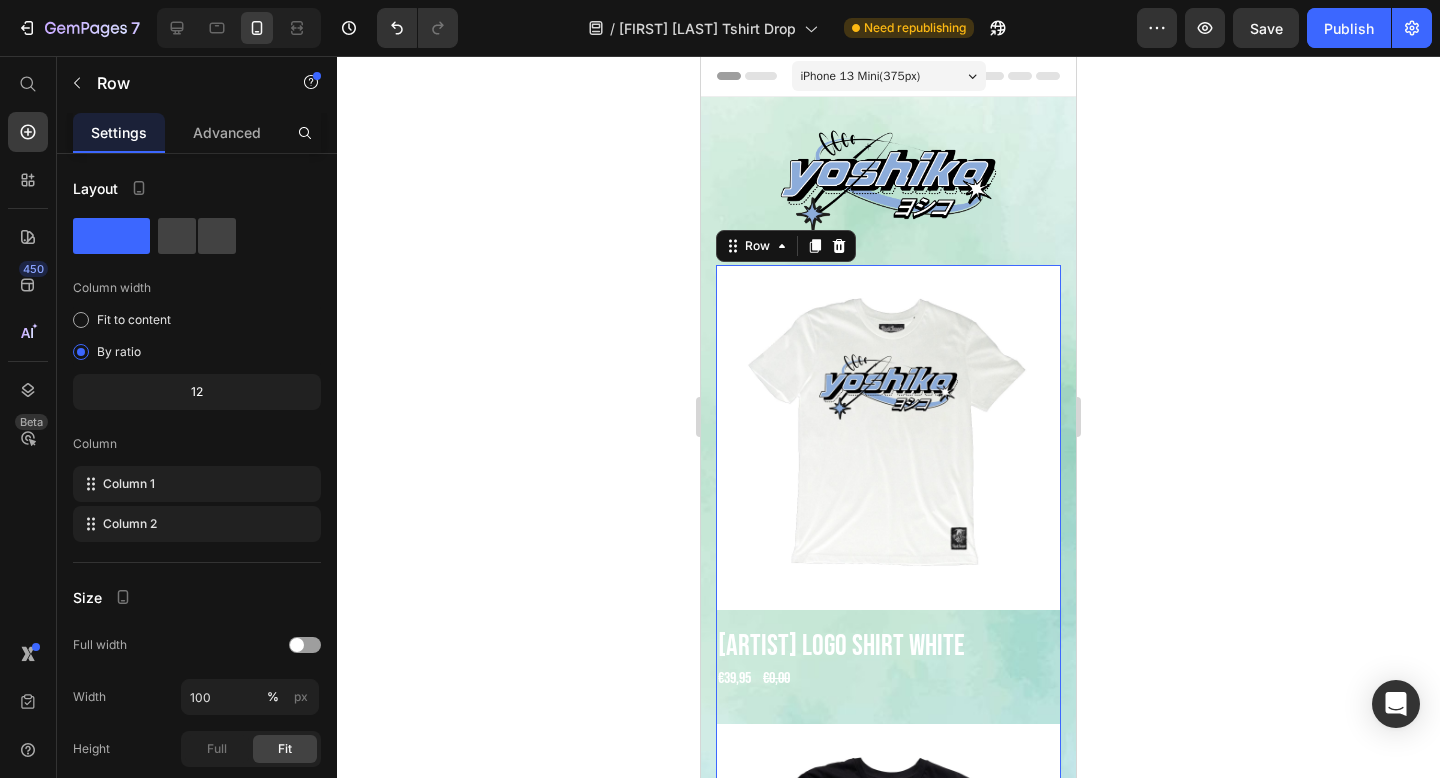 click 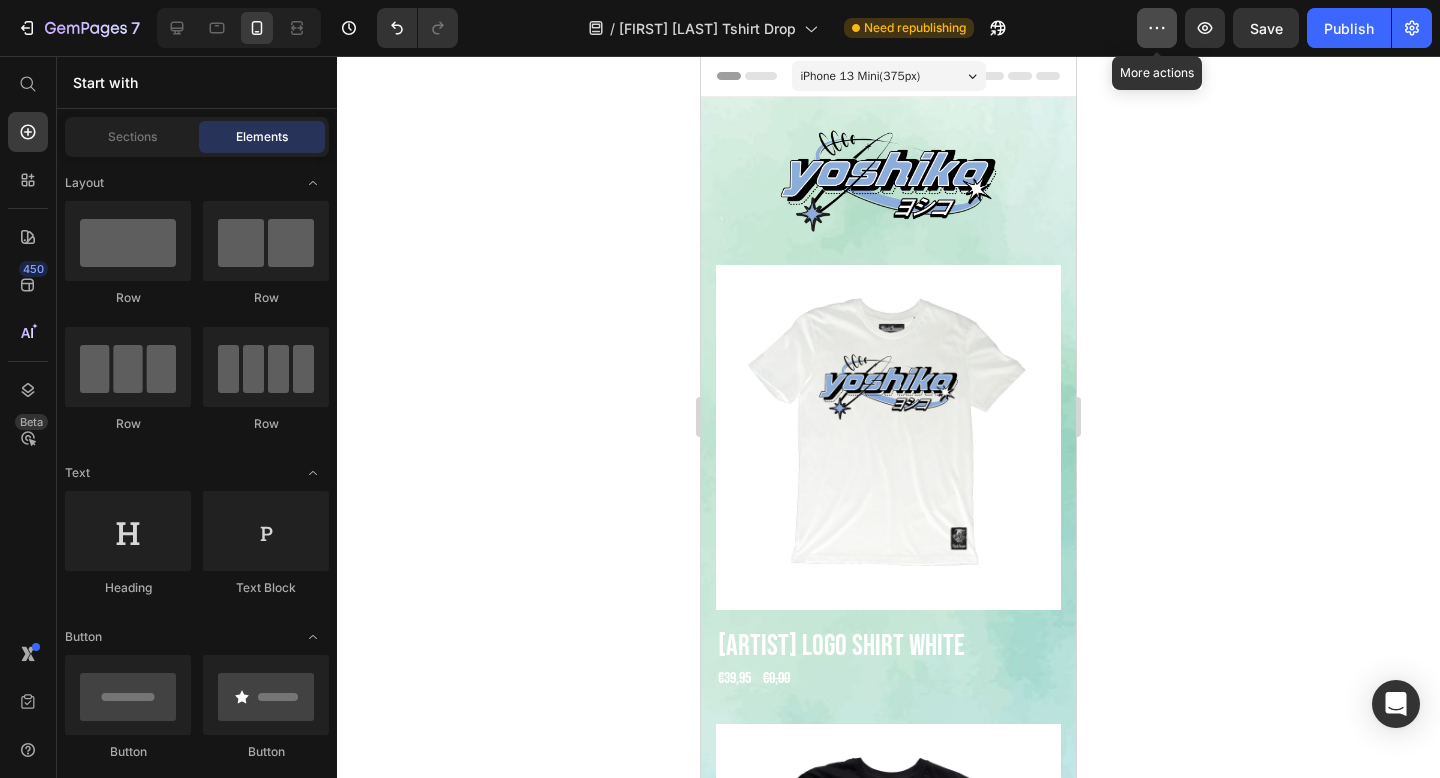 click 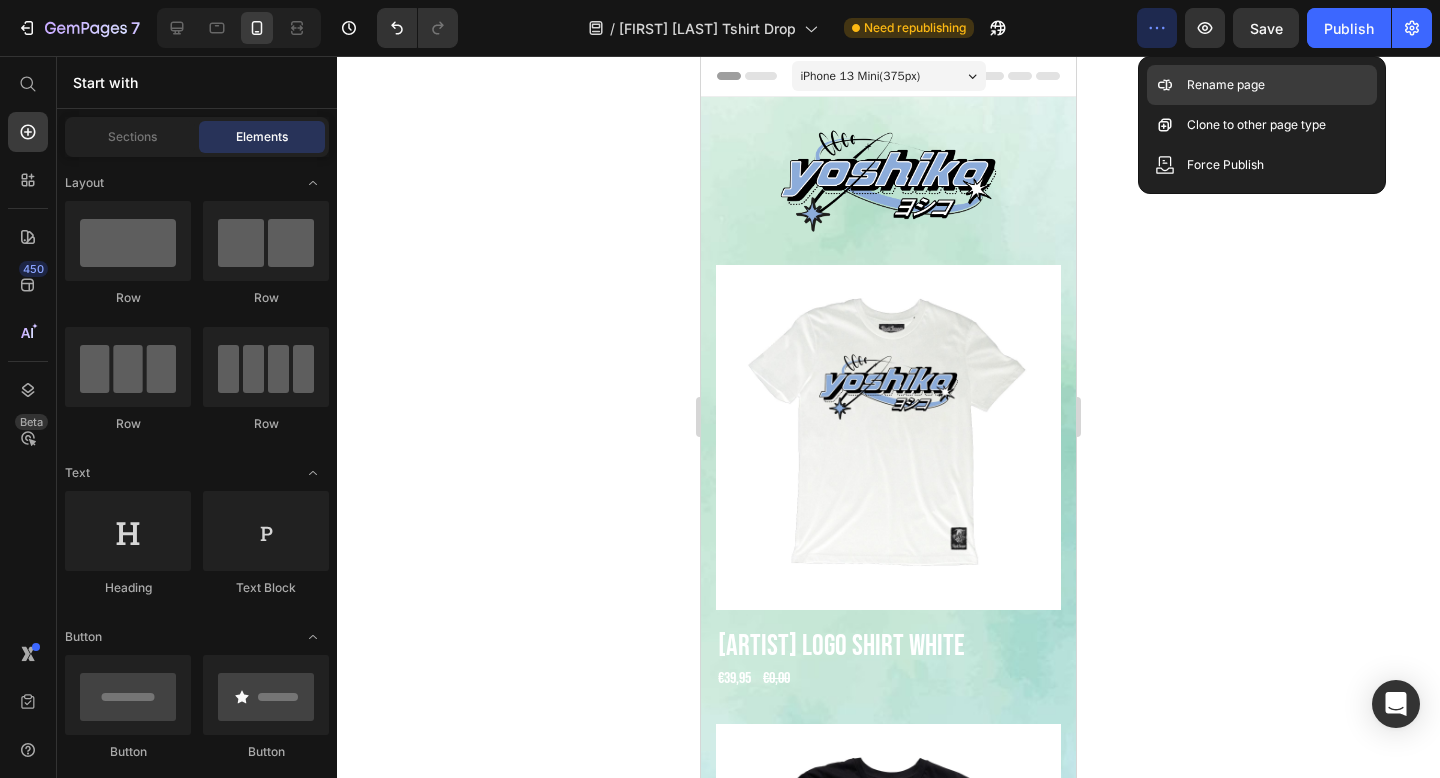 click on "Rename page" 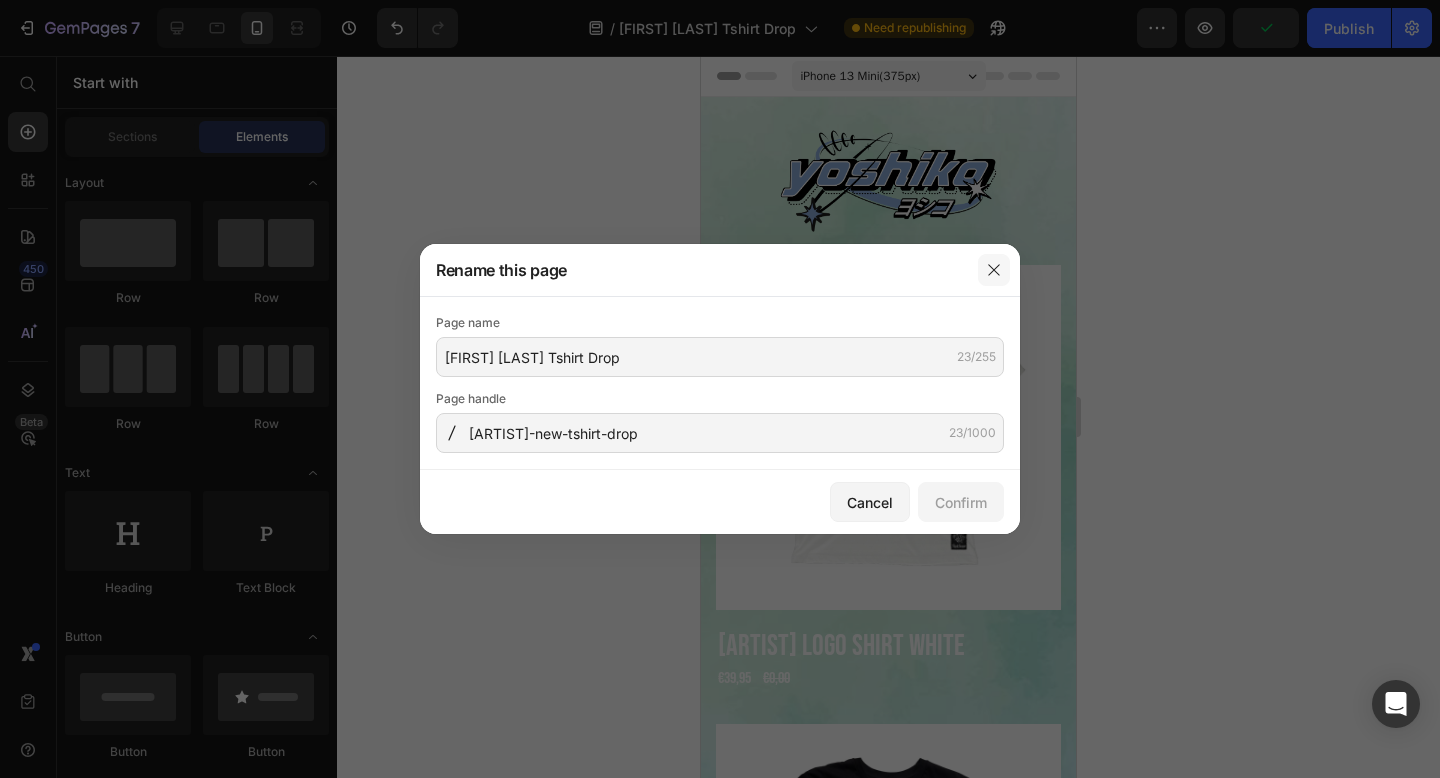 click 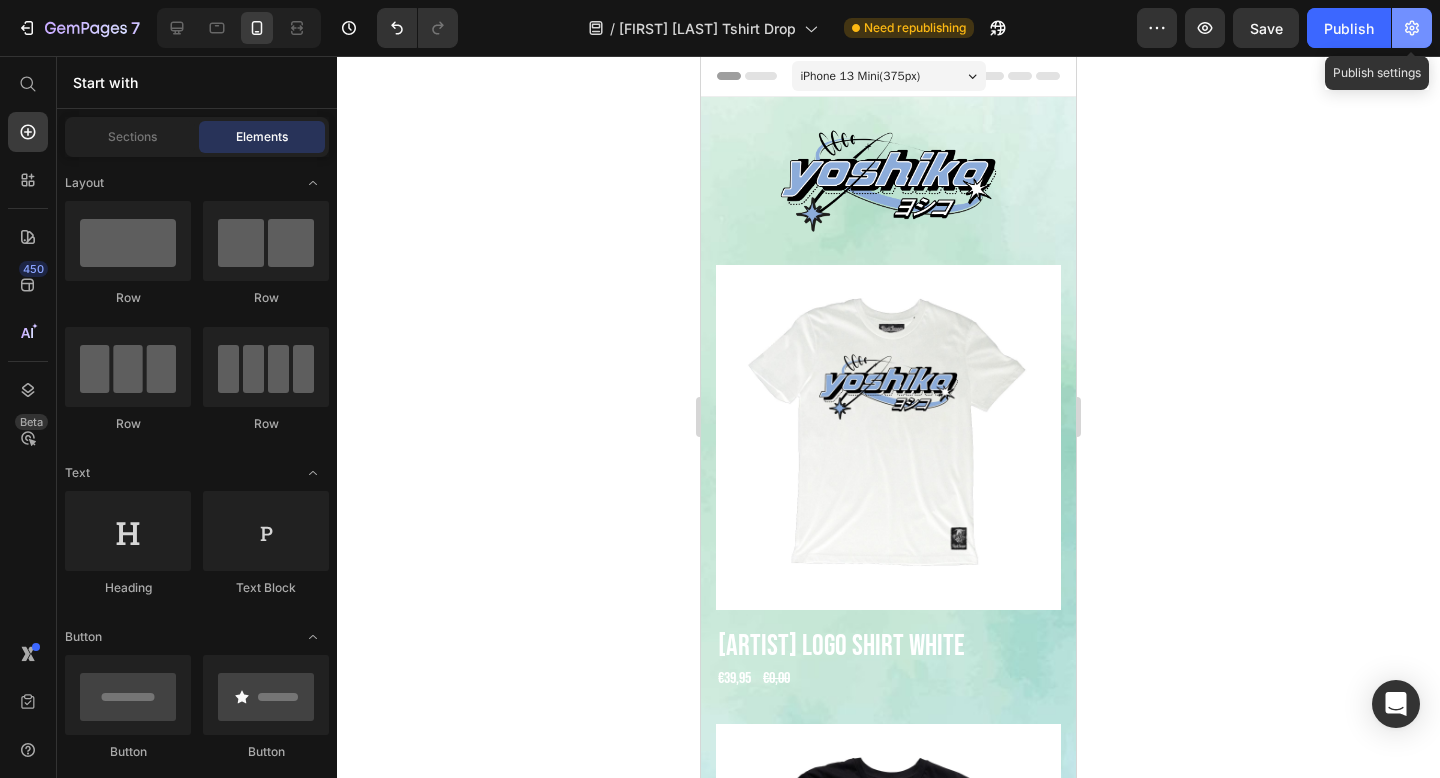 click 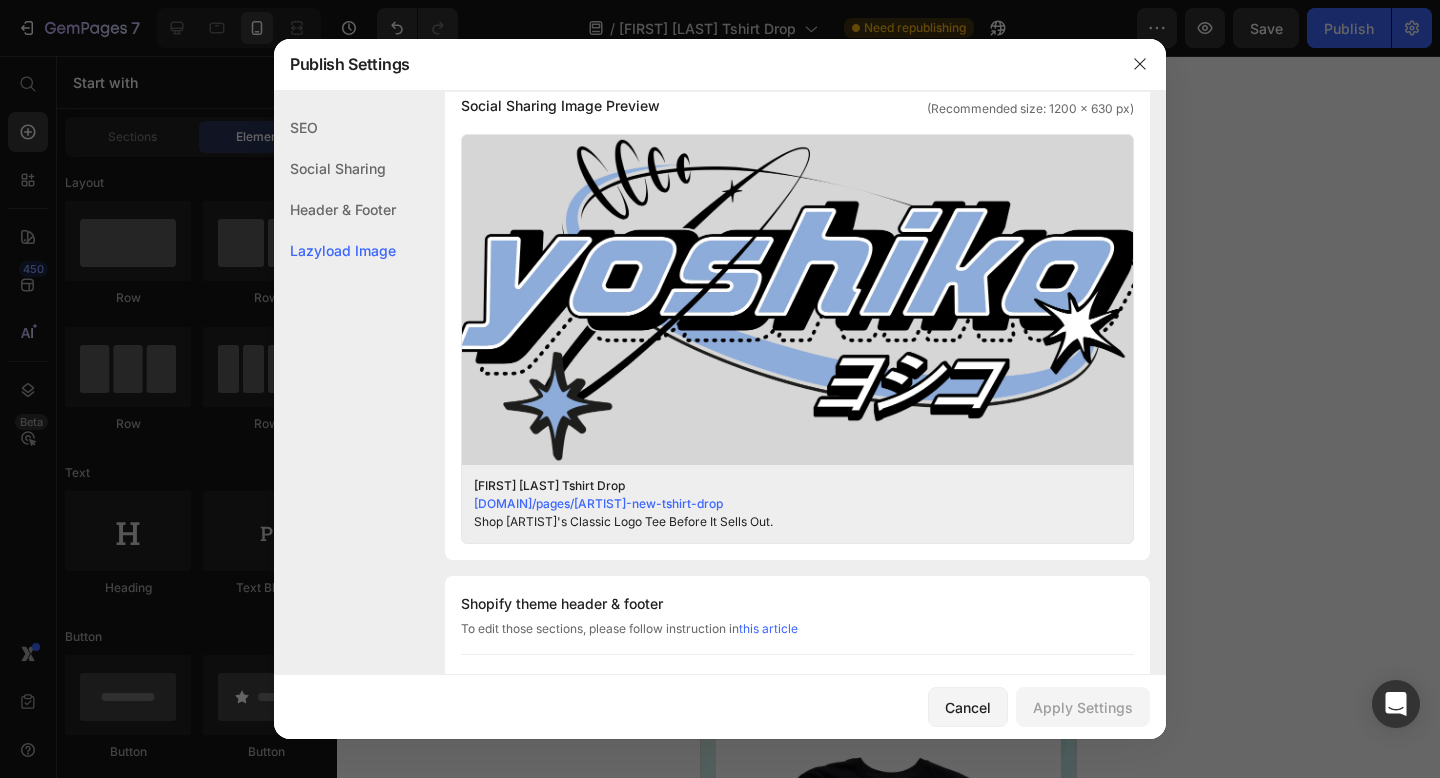 scroll, scrollTop: 0, scrollLeft: 0, axis: both 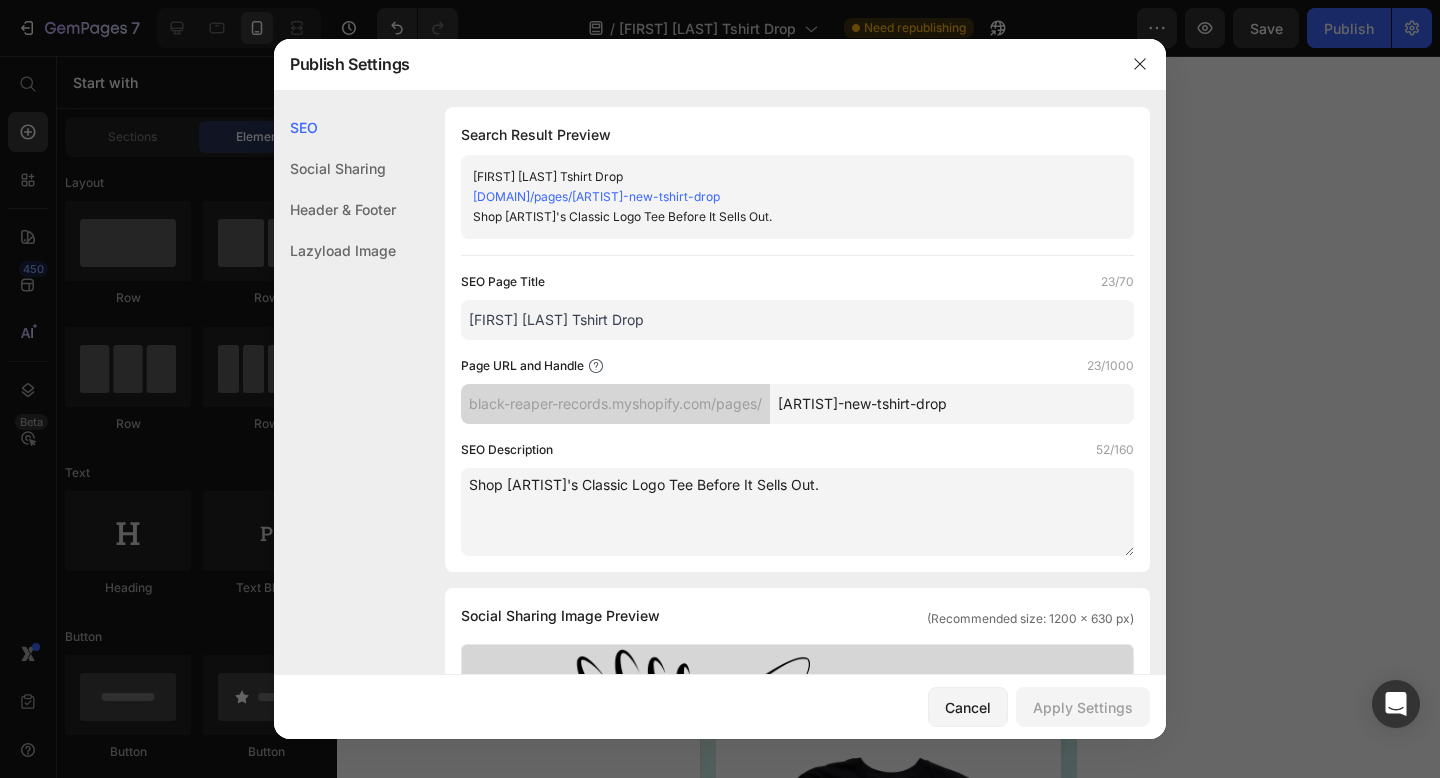 drag, startPoint x: 1139, startPoint y: 68, endPoint x: 1248, endPoint y: 78, distance: 109.457756 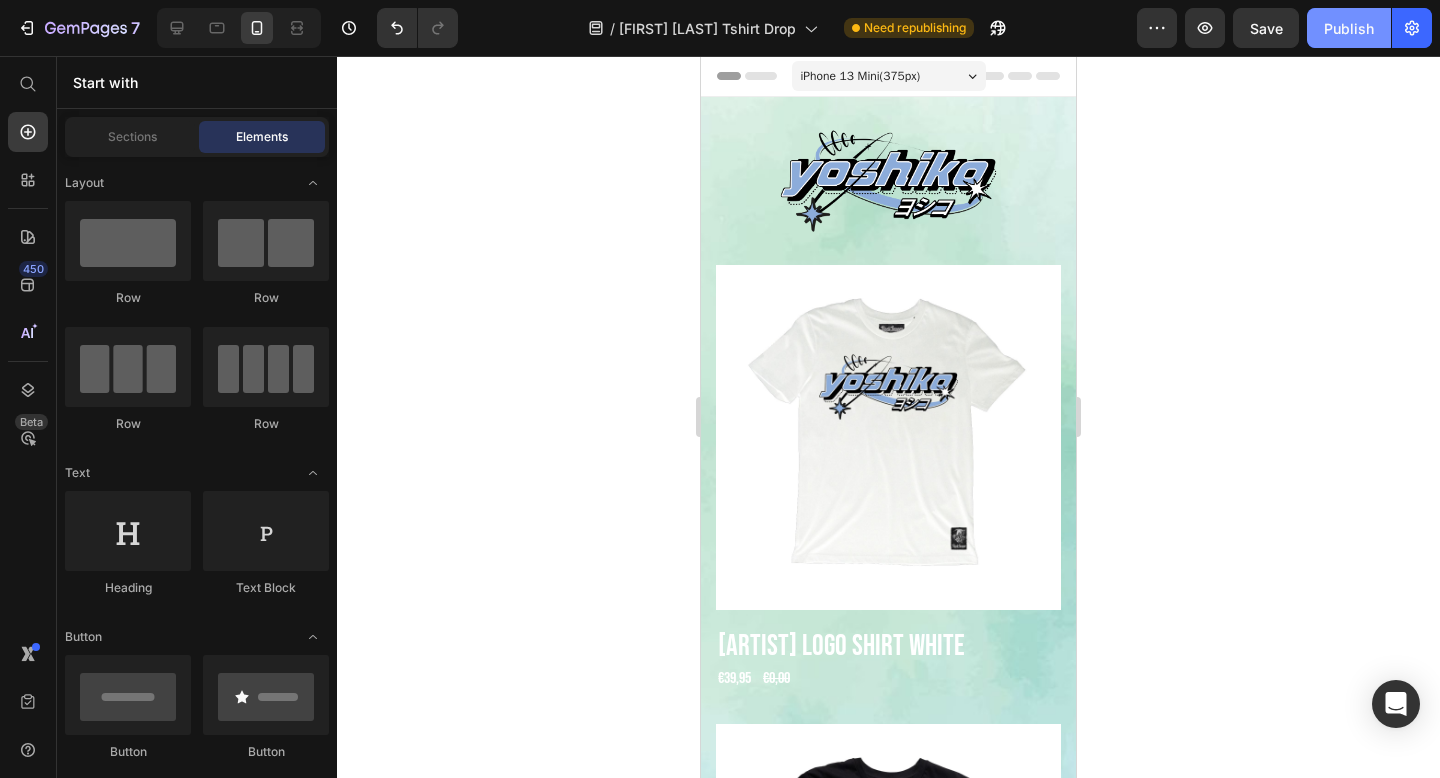 click on "Publish" 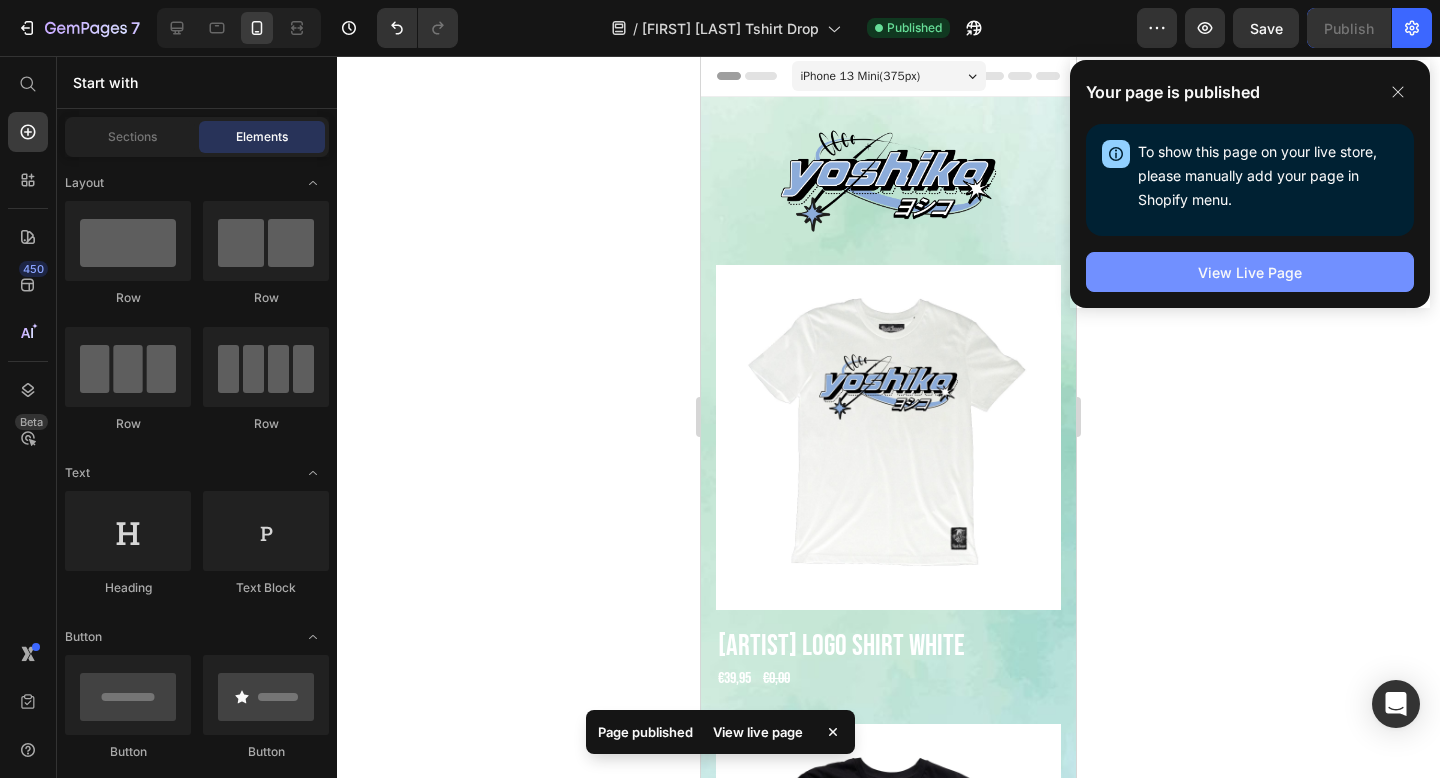click on "View Live Page" at bounding box center (1250, 272) 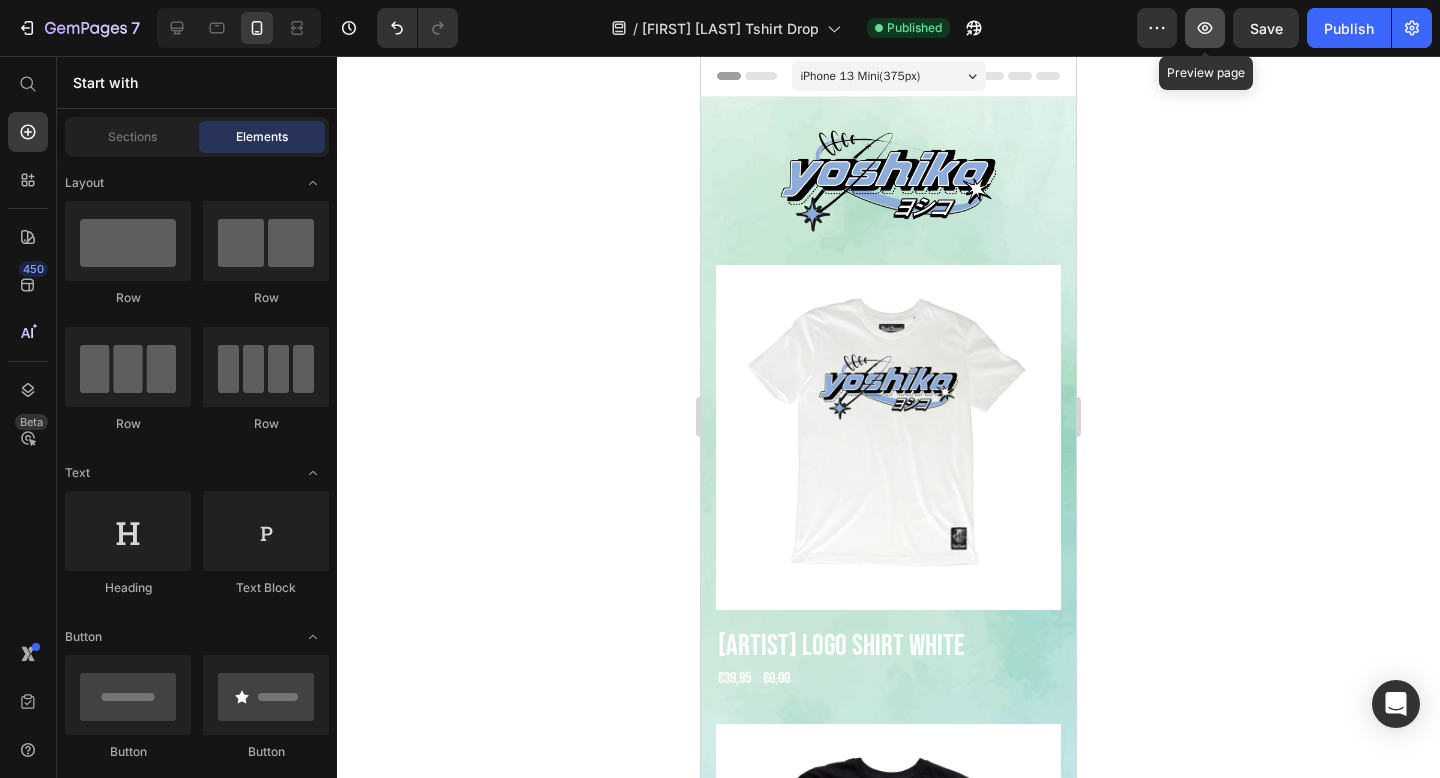click 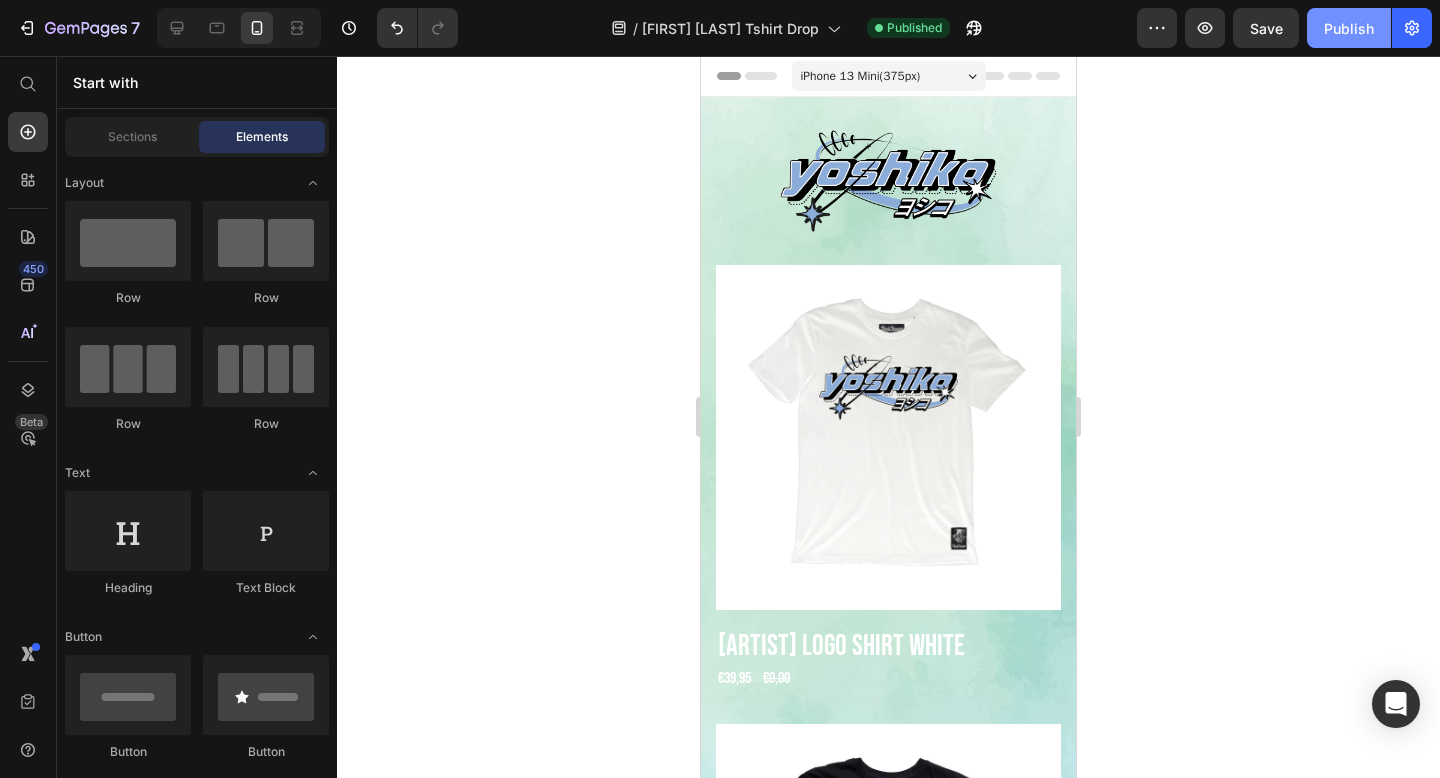 click on "Publish" at bounding box center (1349, 28) 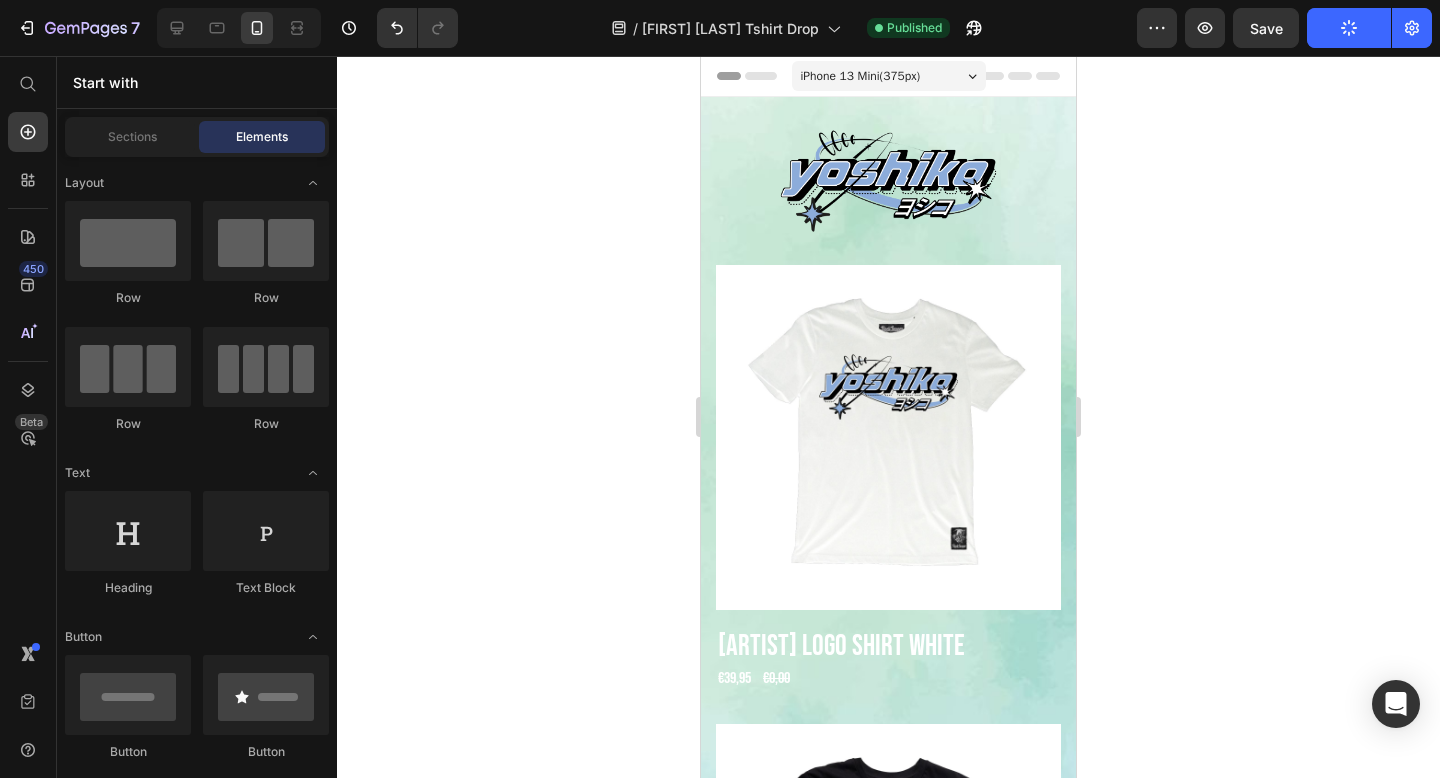click on "iPhone 13 Mini  ( 375 px)" at bounding box center (889, 76) 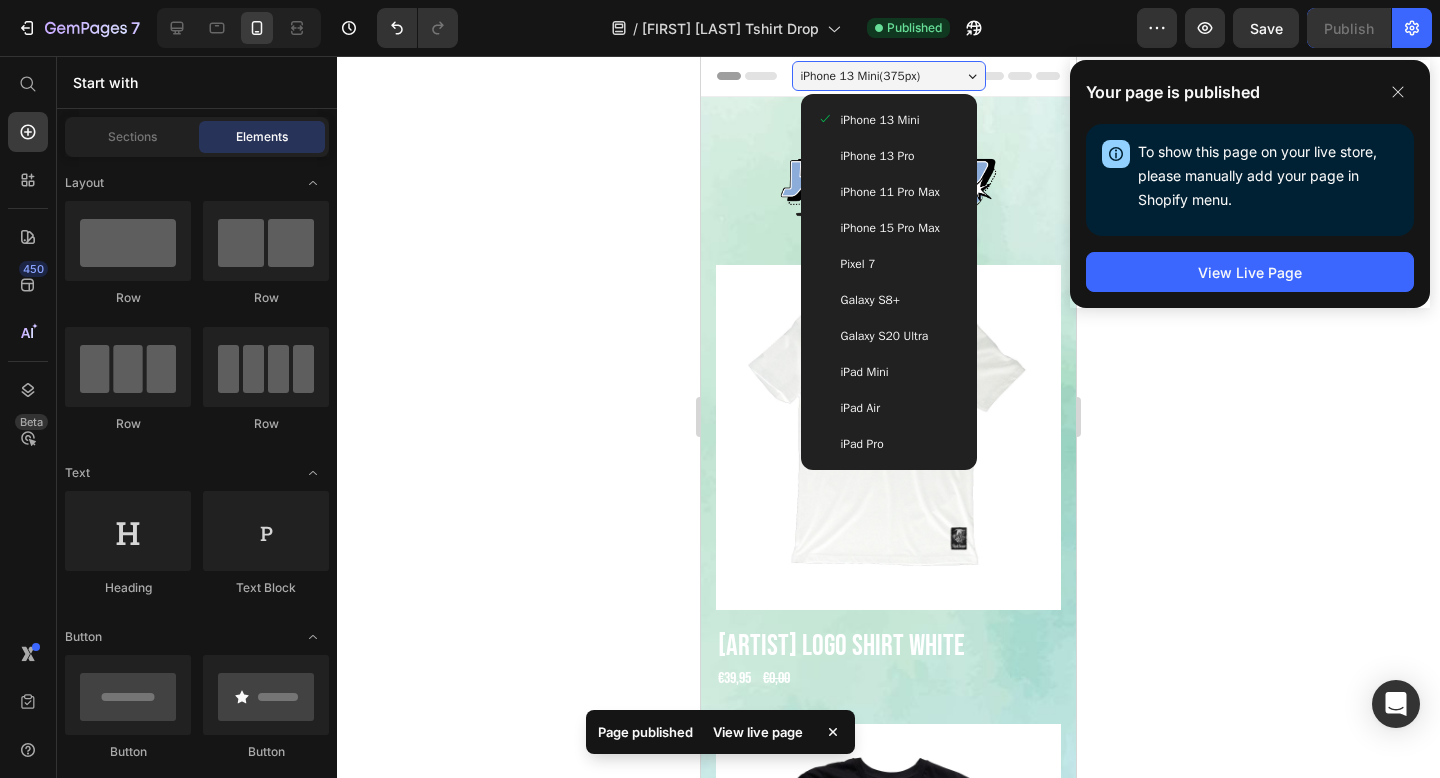 click on "iPhone 15 Pro Max" at bounding box center [889, 228] 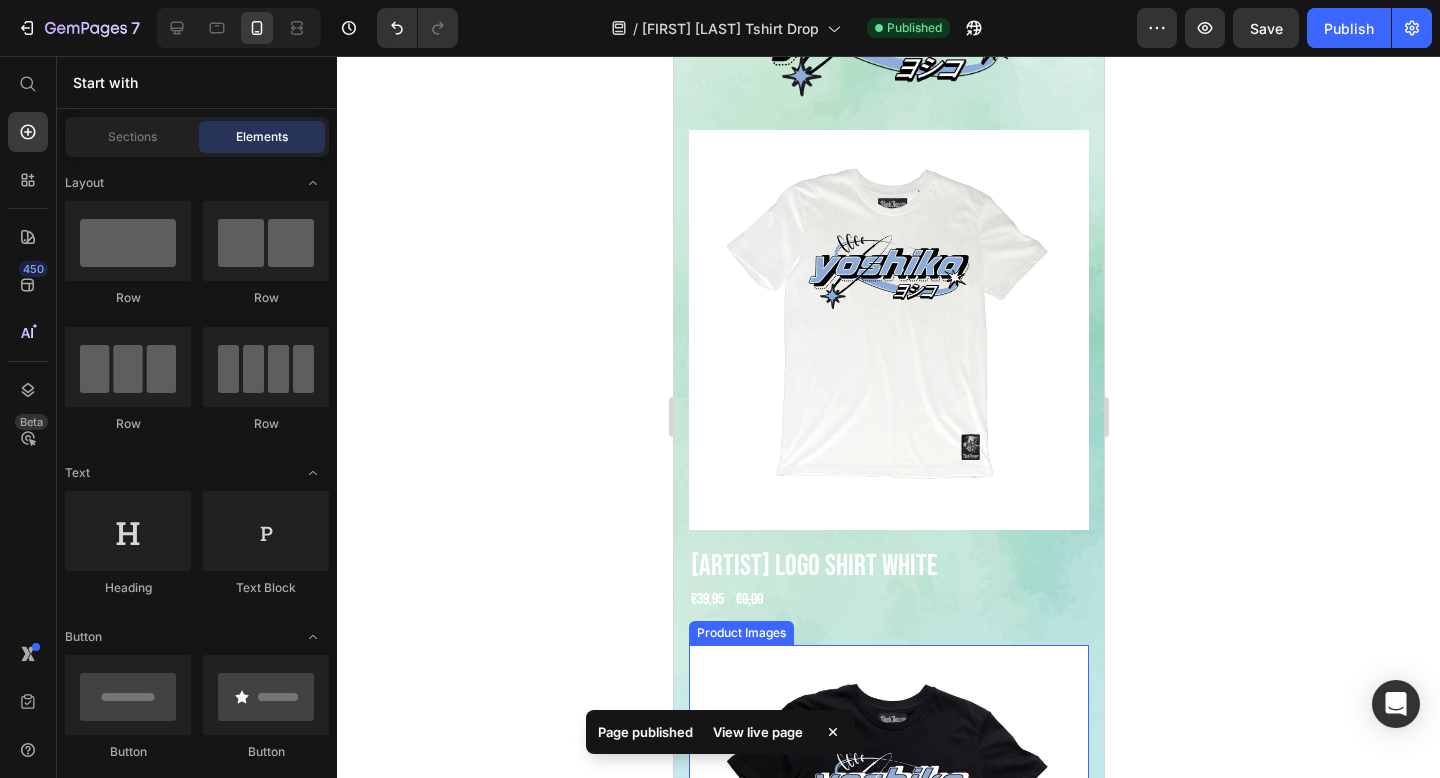 scroll, scrollTop: 0, scrollLeft: 0, axis: both 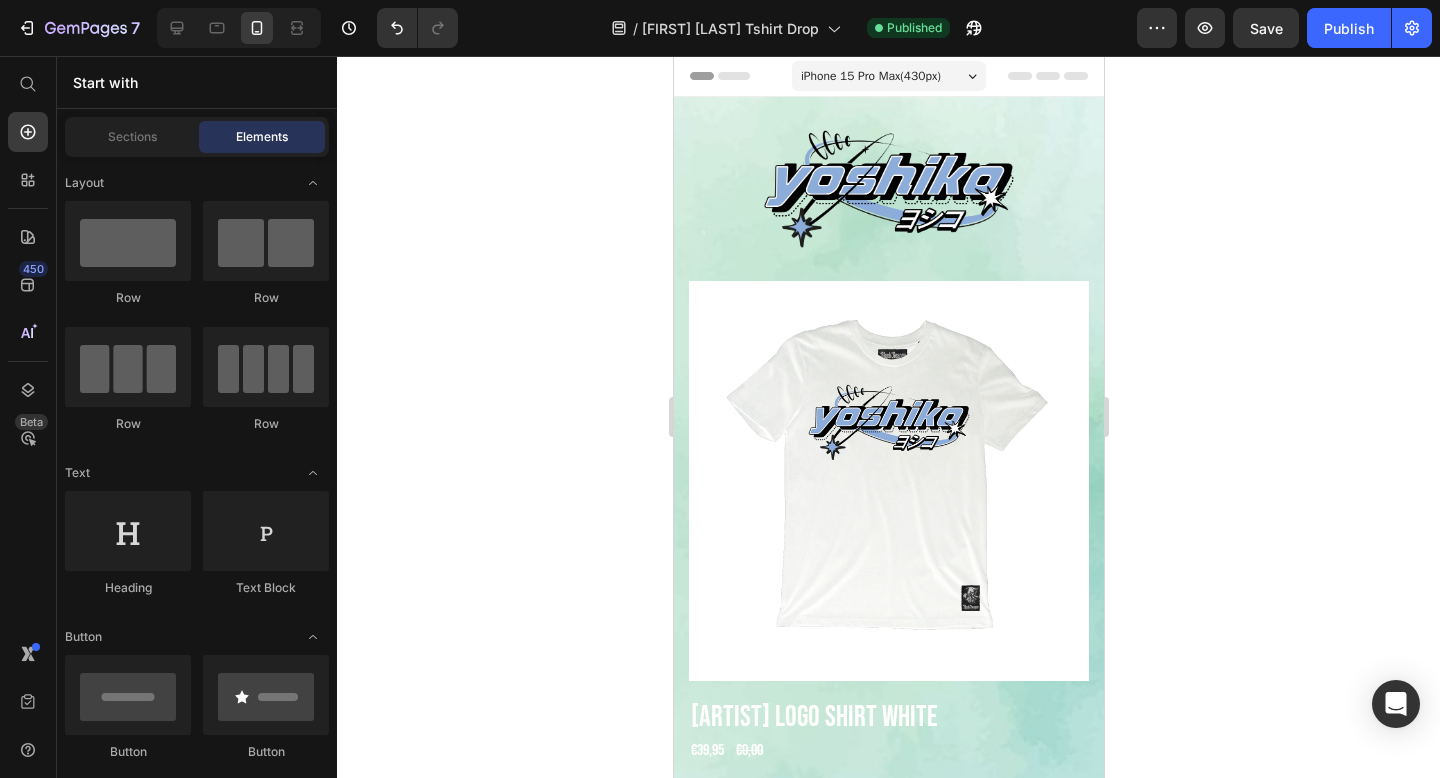 click on "iPhone 15 Pro Max  ( 430 px)" at bounding box center (870, 76) 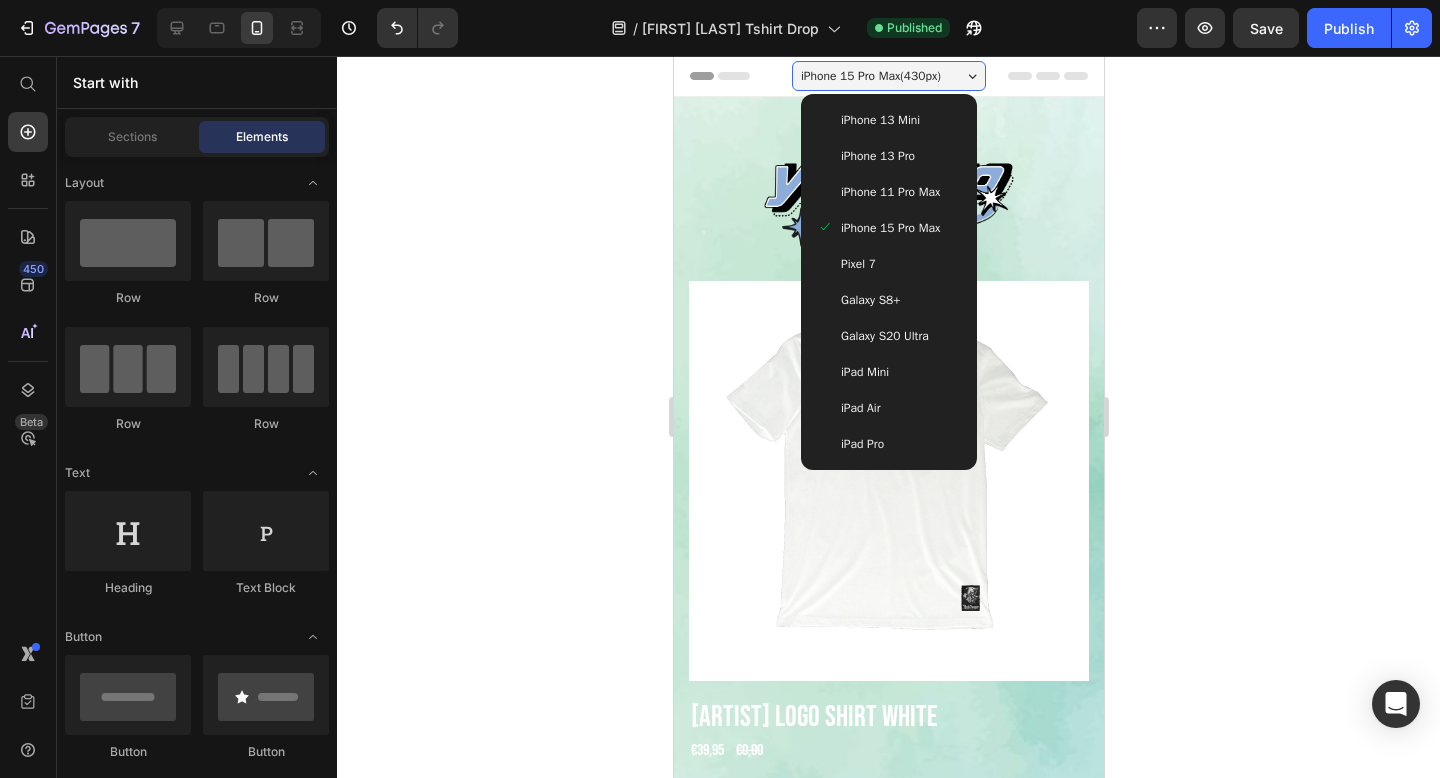 click on "iPad Pro" at bounding box center (888, 444) 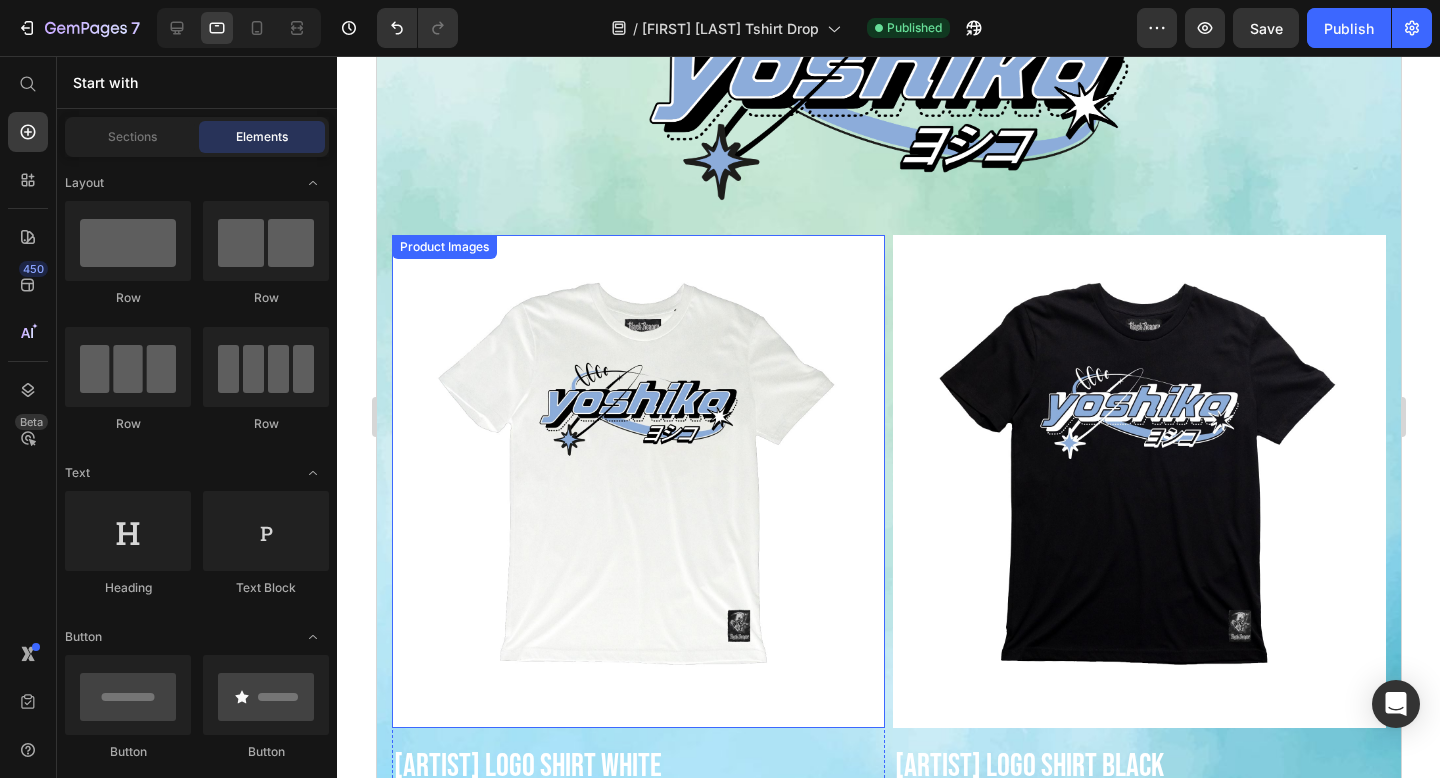 scroll, scrollTop: 0, scrollLeft: 0, axis: both 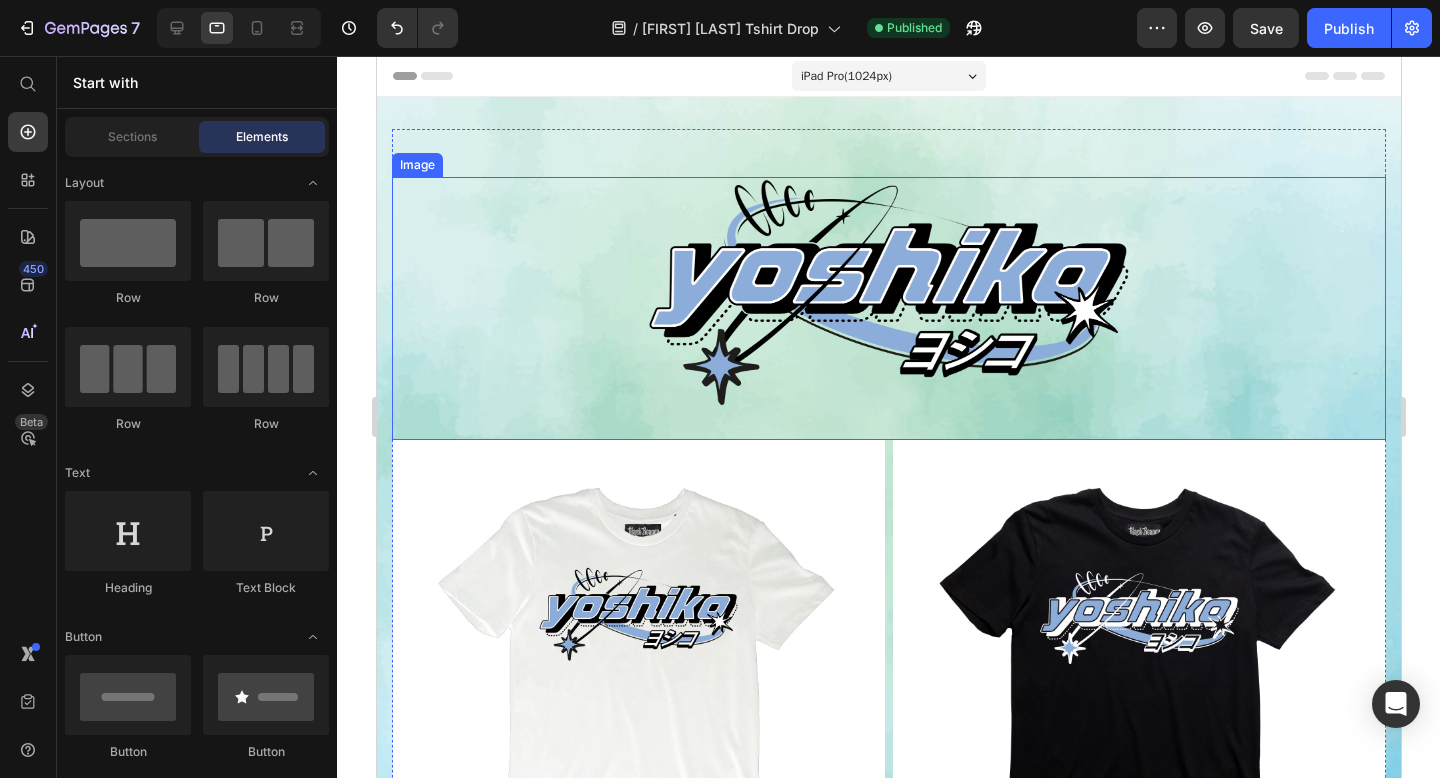 click at bounding box center [888, 308] 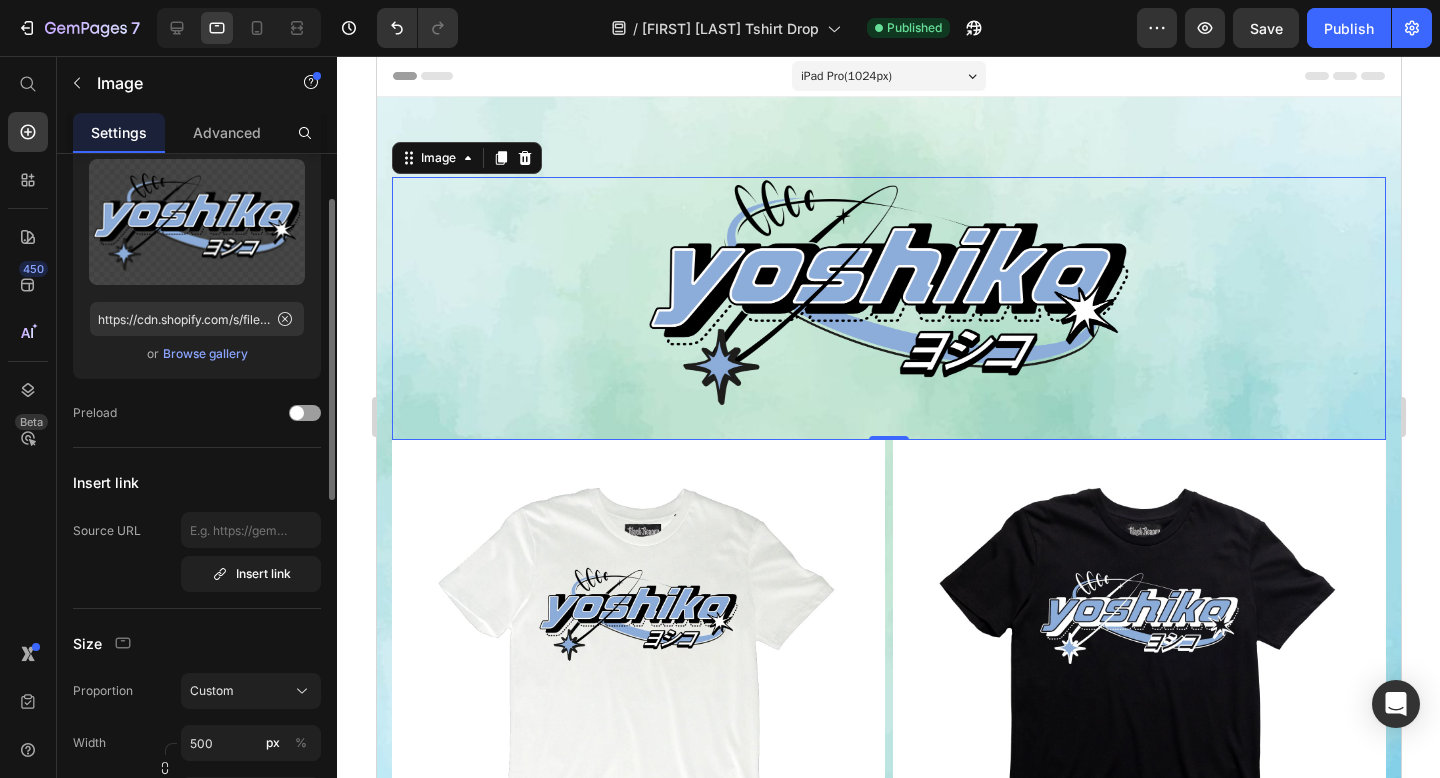 scroll, scrollTop: 154, scrollLeft: 0, axis: vertical 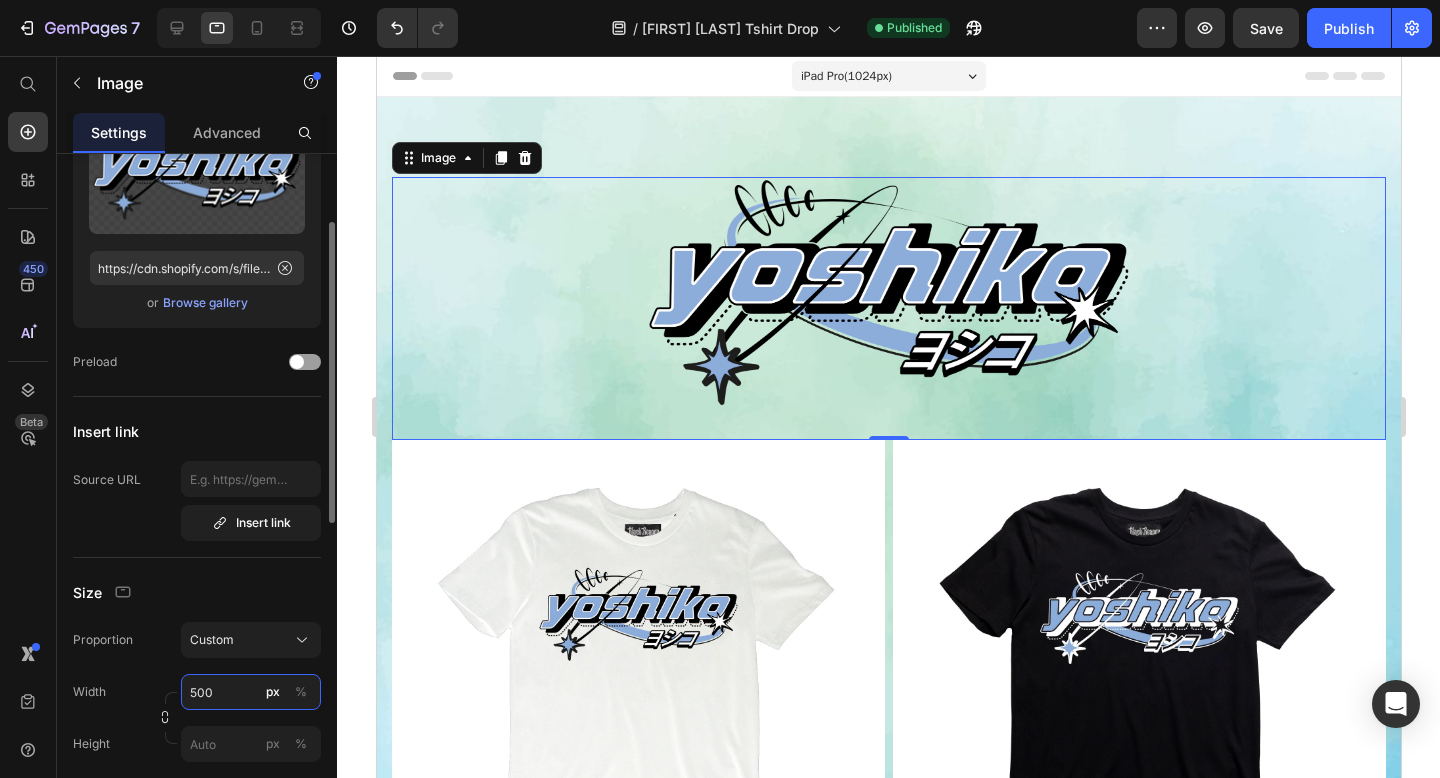 click on "500" at bounding box center [251, 692] 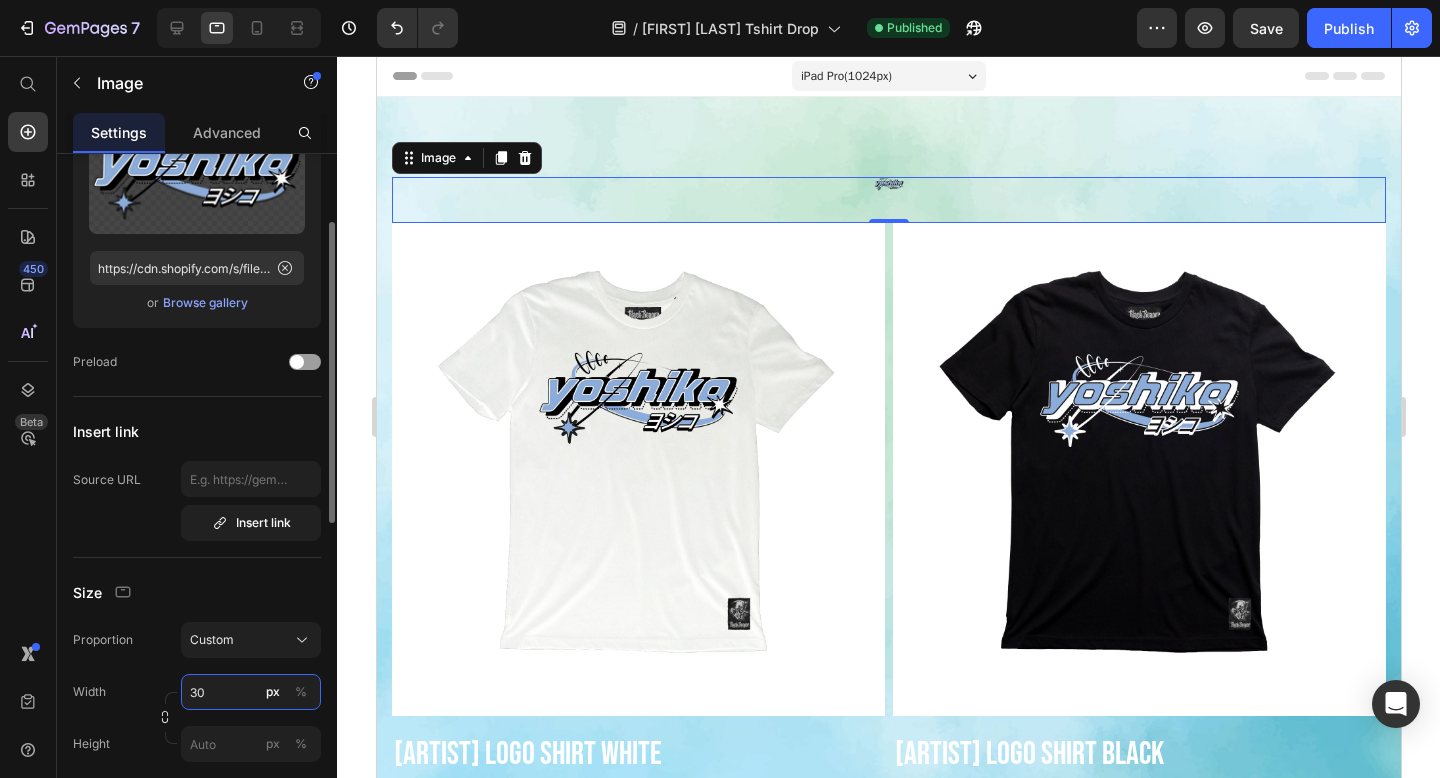 type on "300" 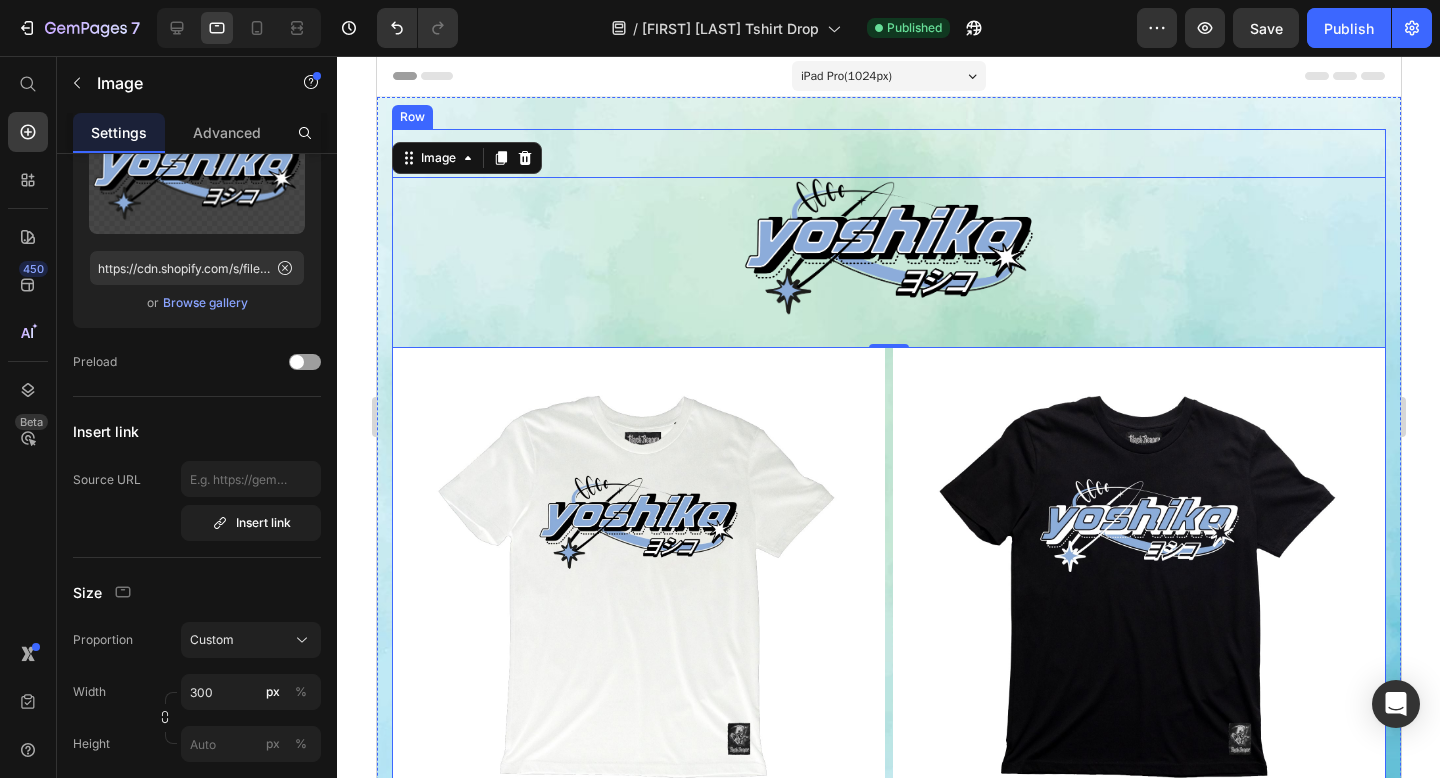 click on "Image   0 Product Images [ARTIST] Logo Shirt White Product Title €39,95 Product Price €0,00 Product Price Row Product Product Images [ARTIST] Logo Shirt Black Product Title €39,95 Product Price €0,00 Product Price Row Product Row" at bounding box center (888, 537) 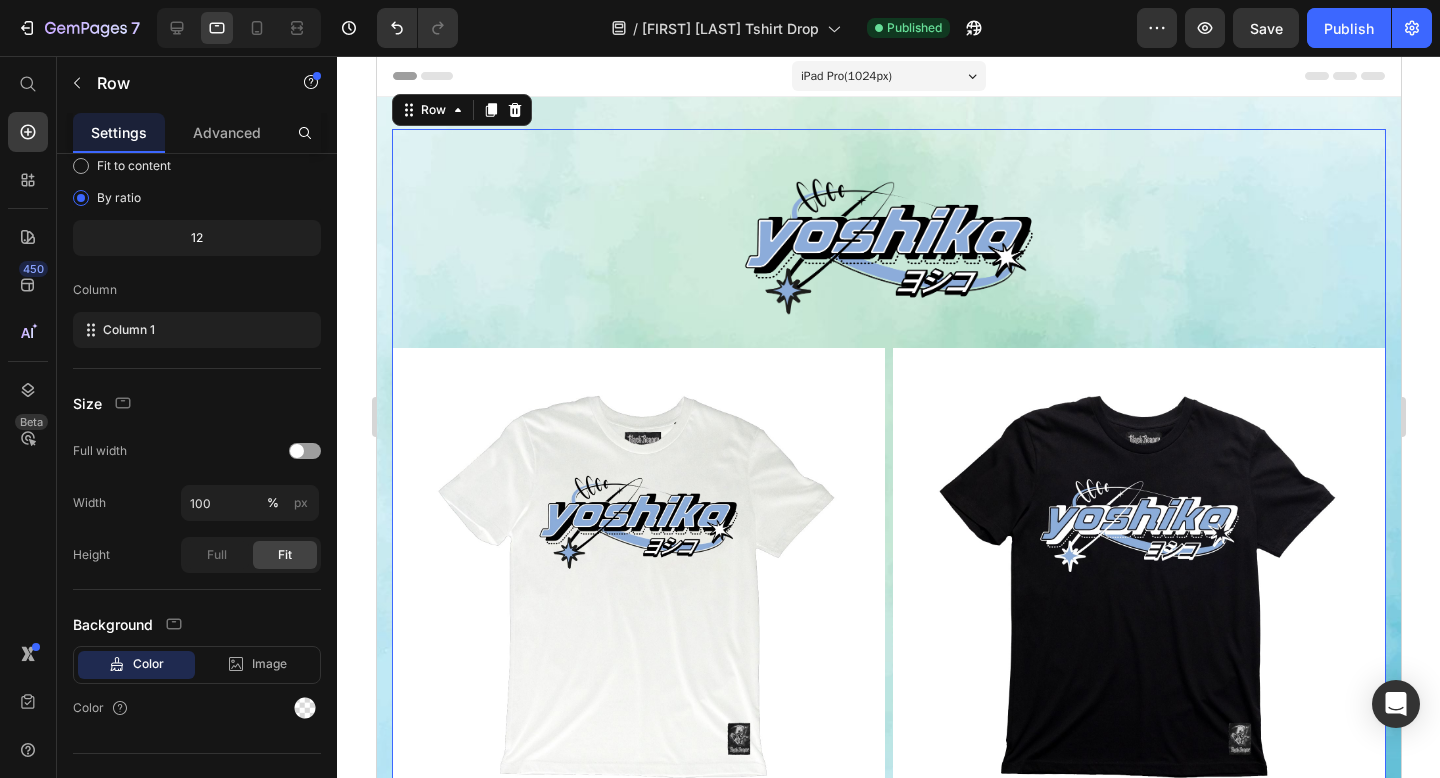 scroll, scrollTop: 0, scrollLeft: 0, axis: both 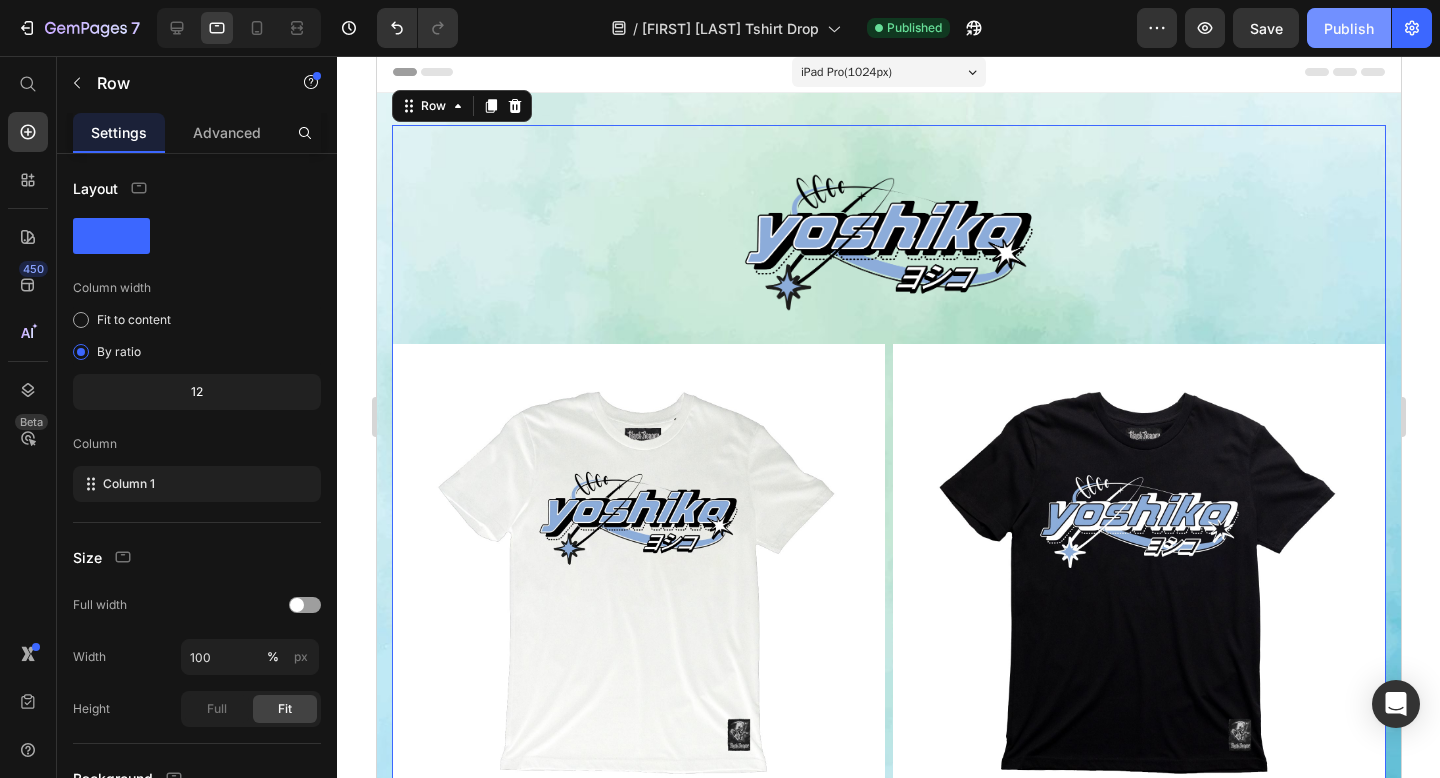 click on "Publish" 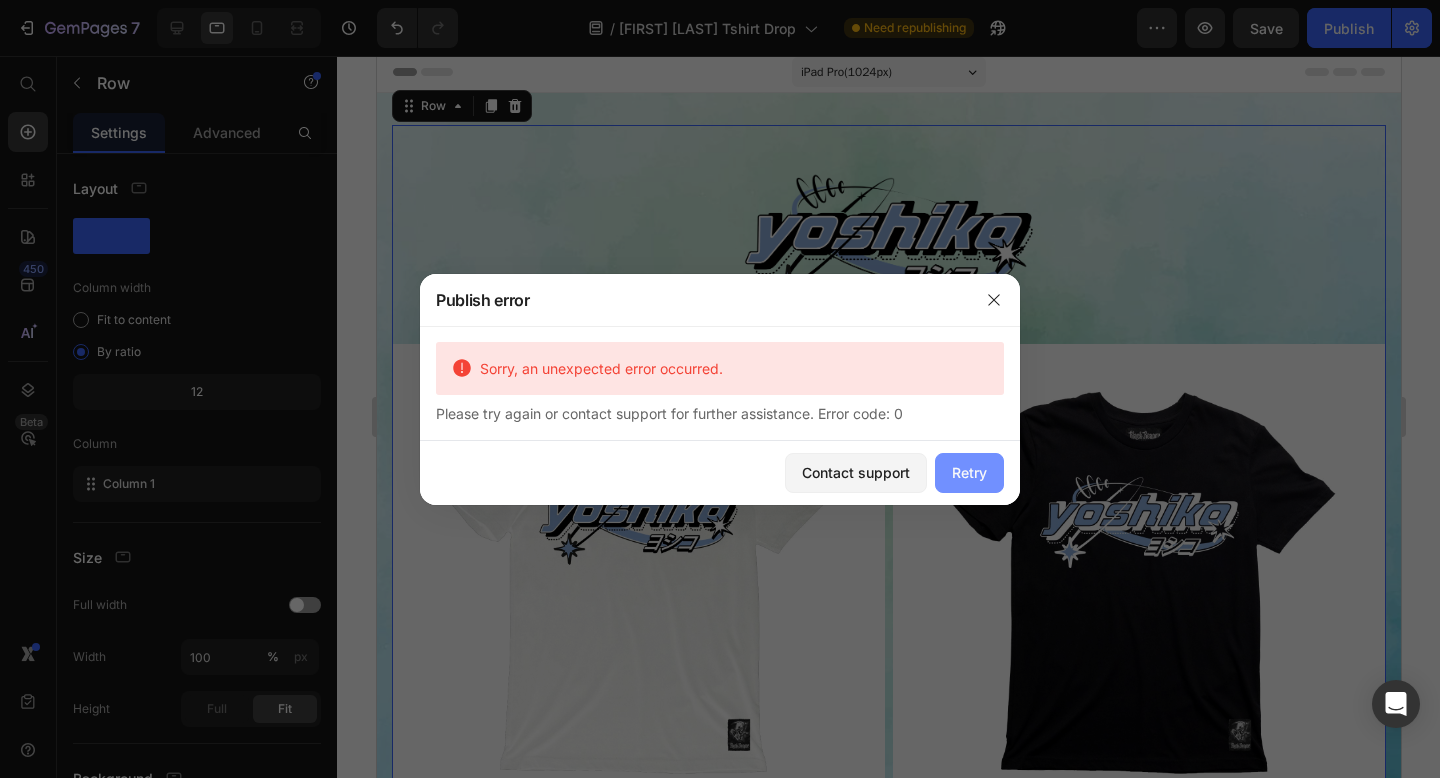 click on "Retry" at bounding box center (969, 472) 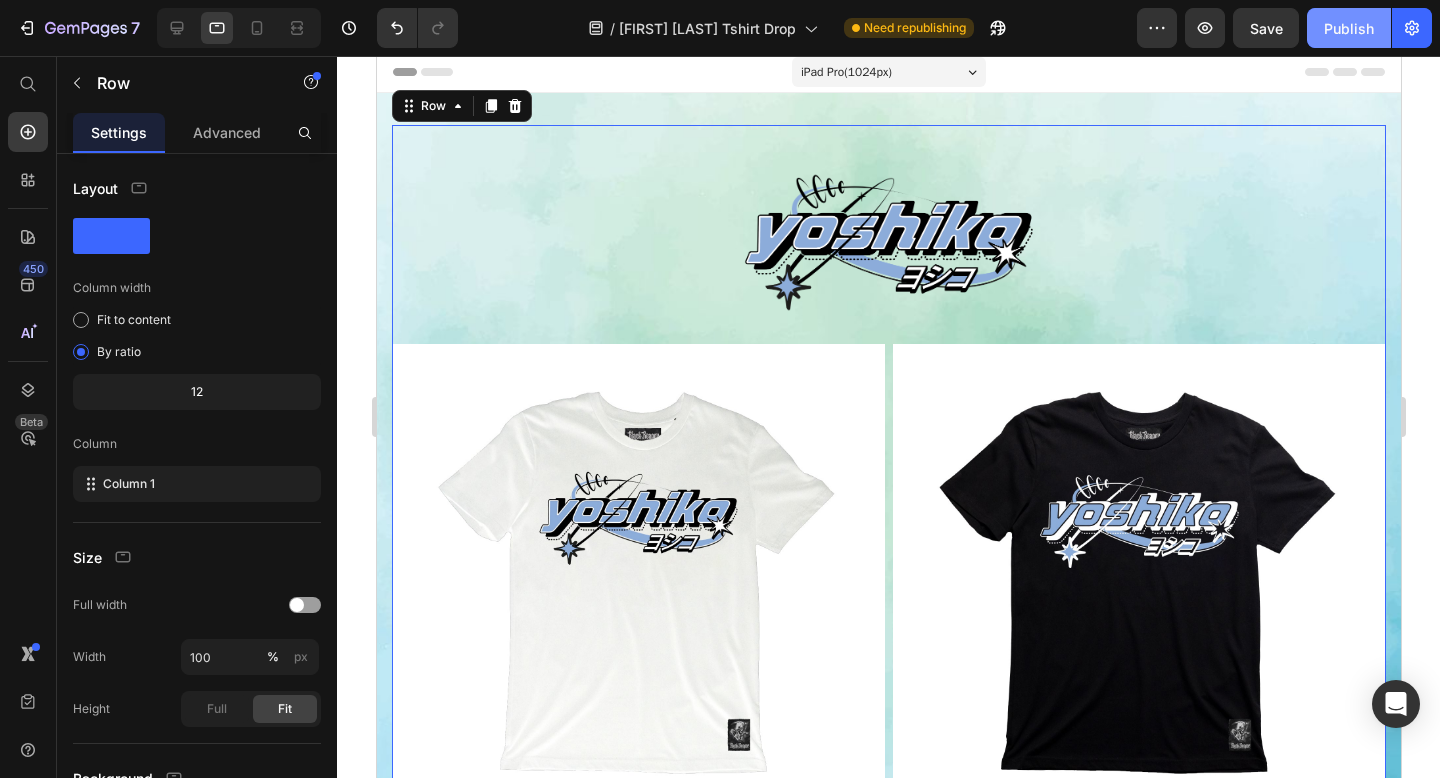 click on "Publish" 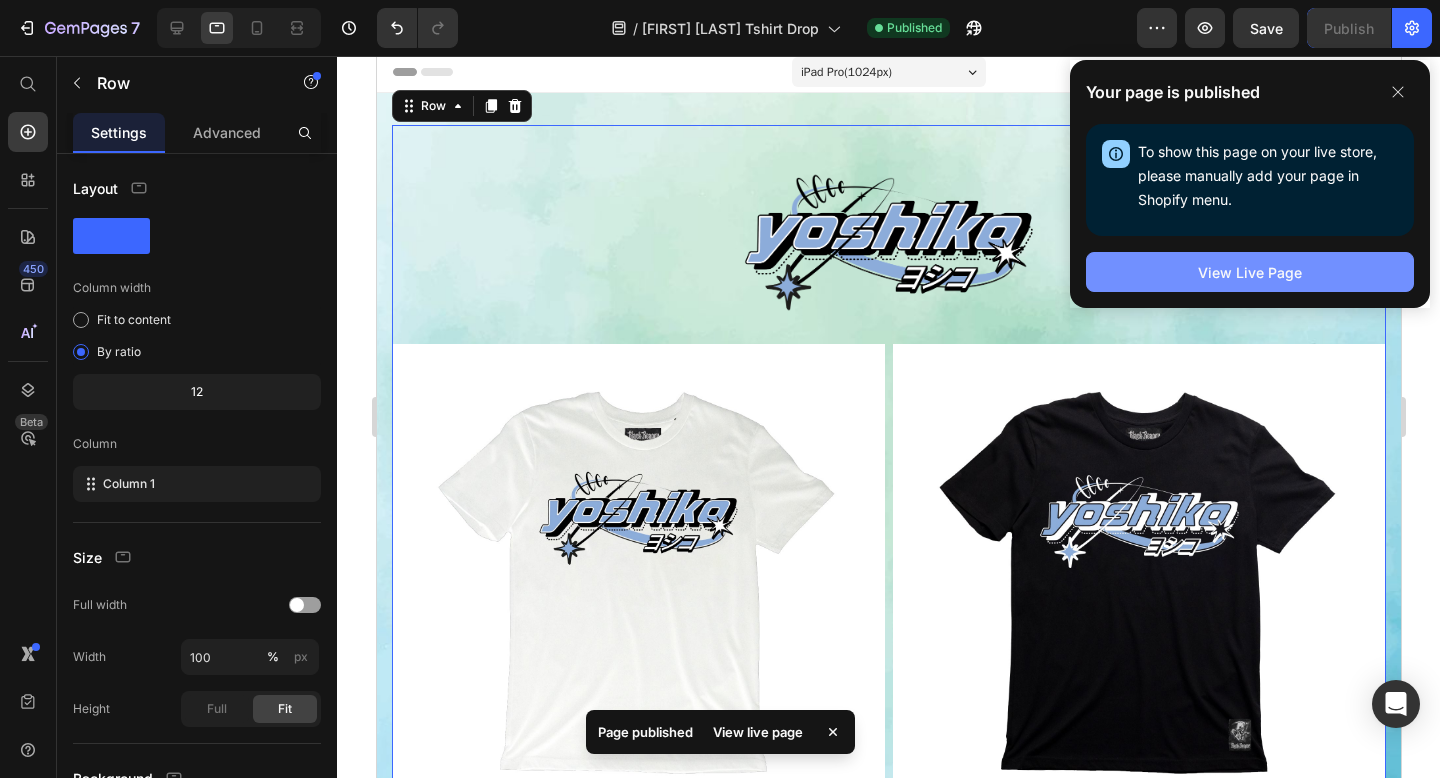 click on "View Live Page" at bounding box center [1250, 272] 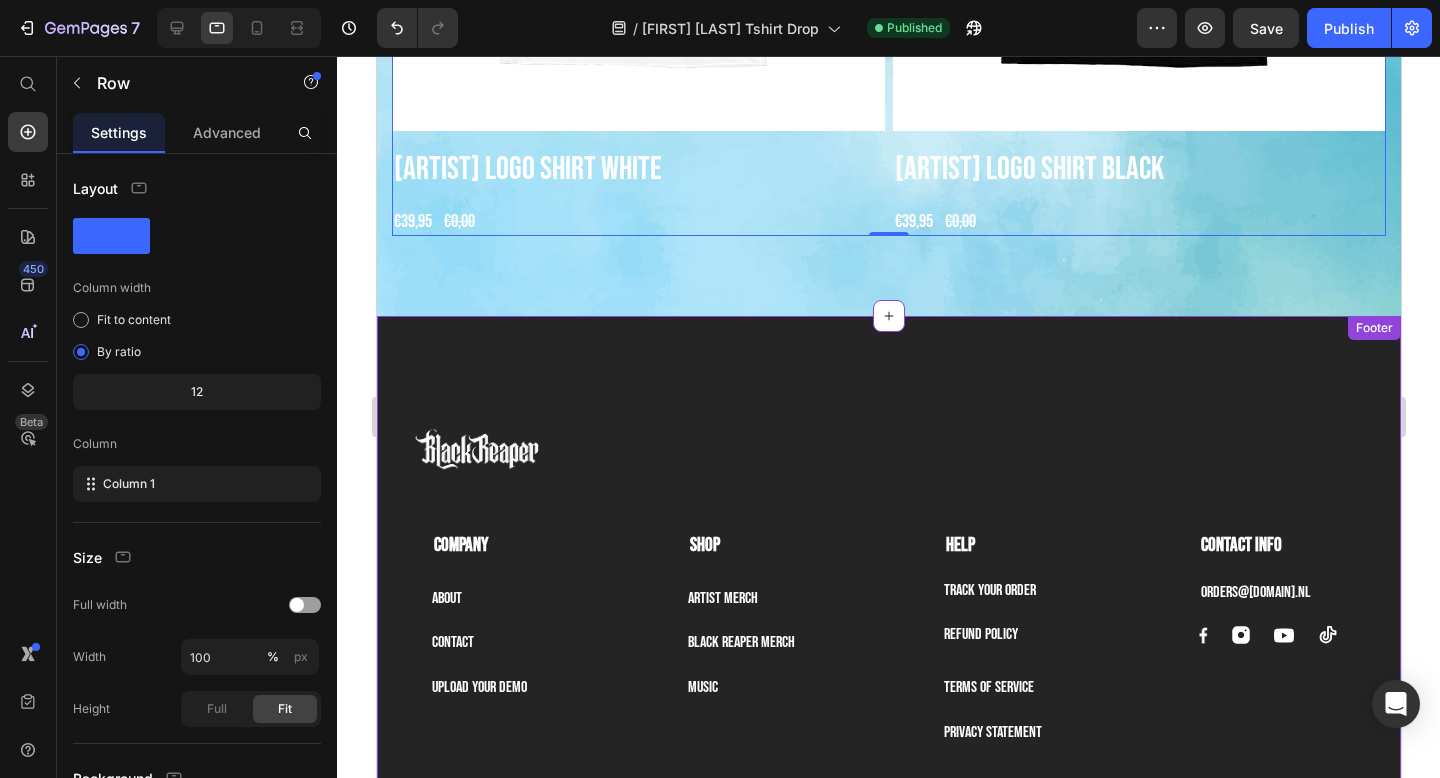scroll, scrollTop: 424, scrollLeft: 0, axis: vertical 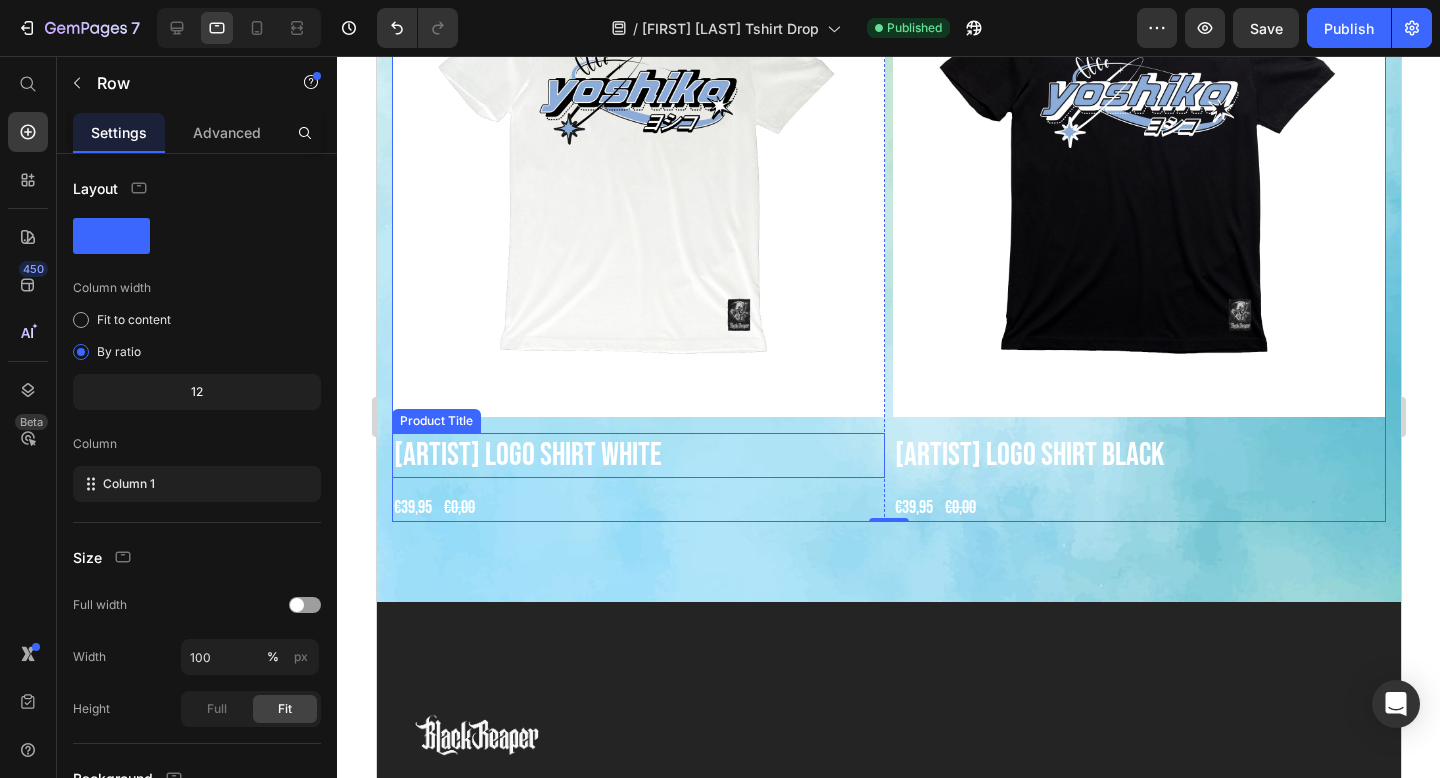 click on "[ARTIST] Logo Shirt White" at bounding box center [637, 456] 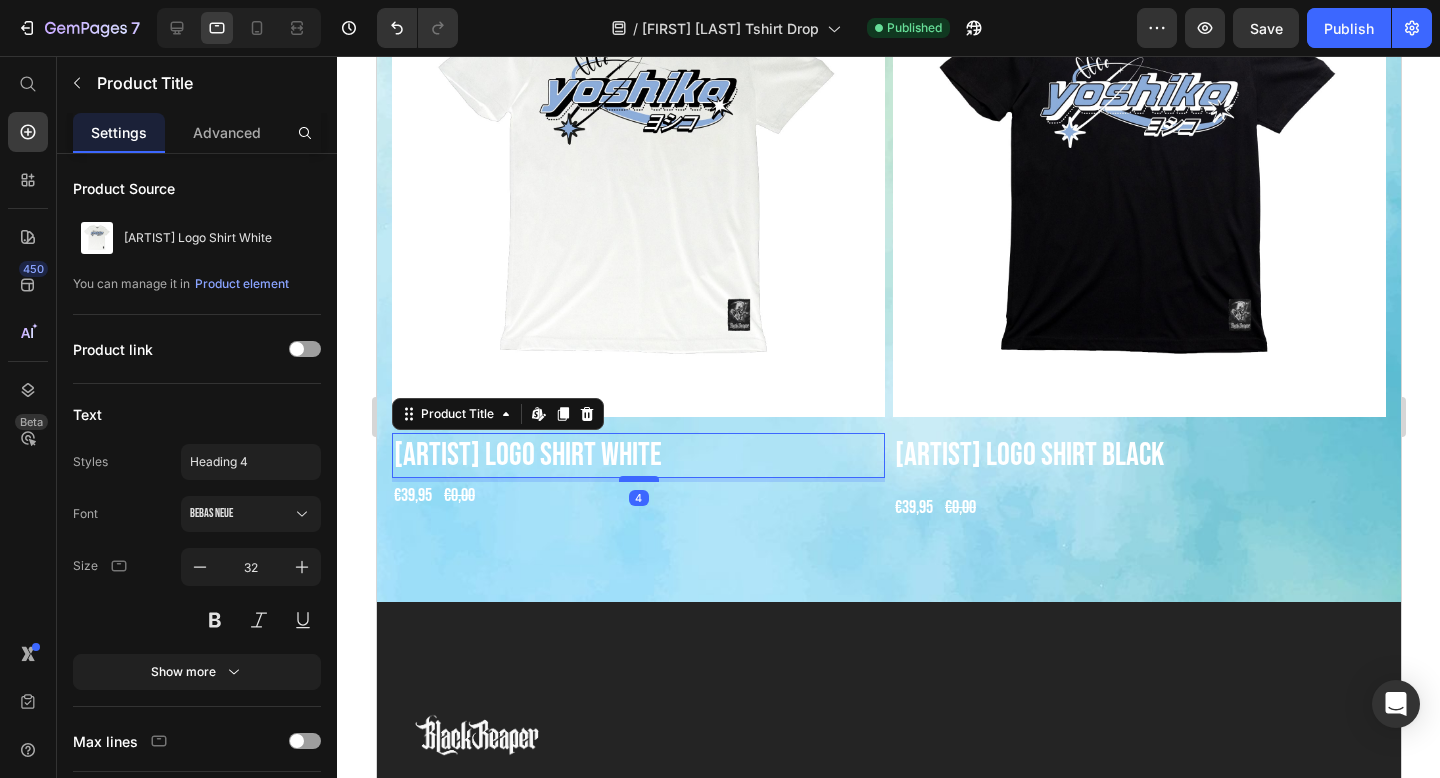 drag, startPoint x: 631, startPoint y: 485, endPoint x: 635, endPoint y: 473, distance: 12.649111 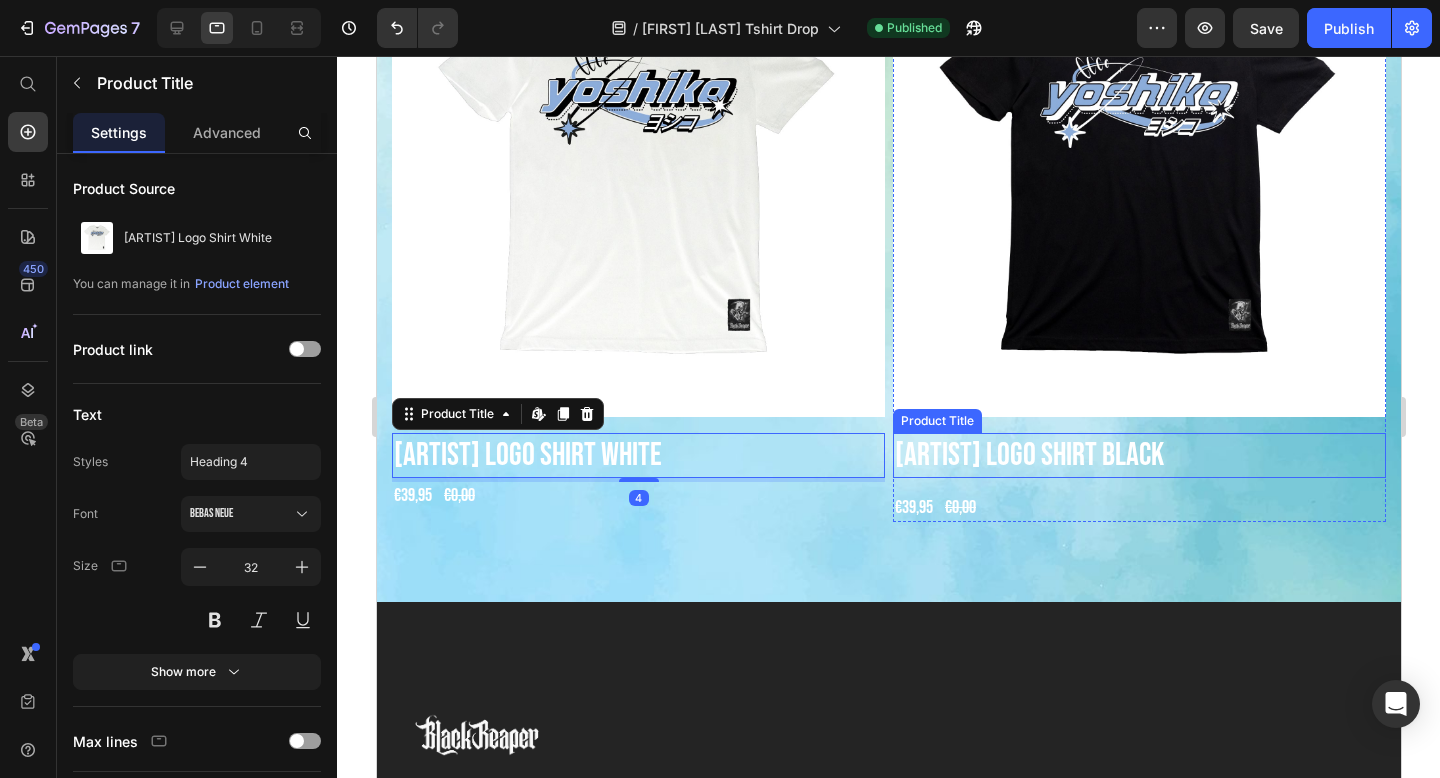 click on "[ARTIST] Logo Shirt Black" at bounding box center (1138, 456) 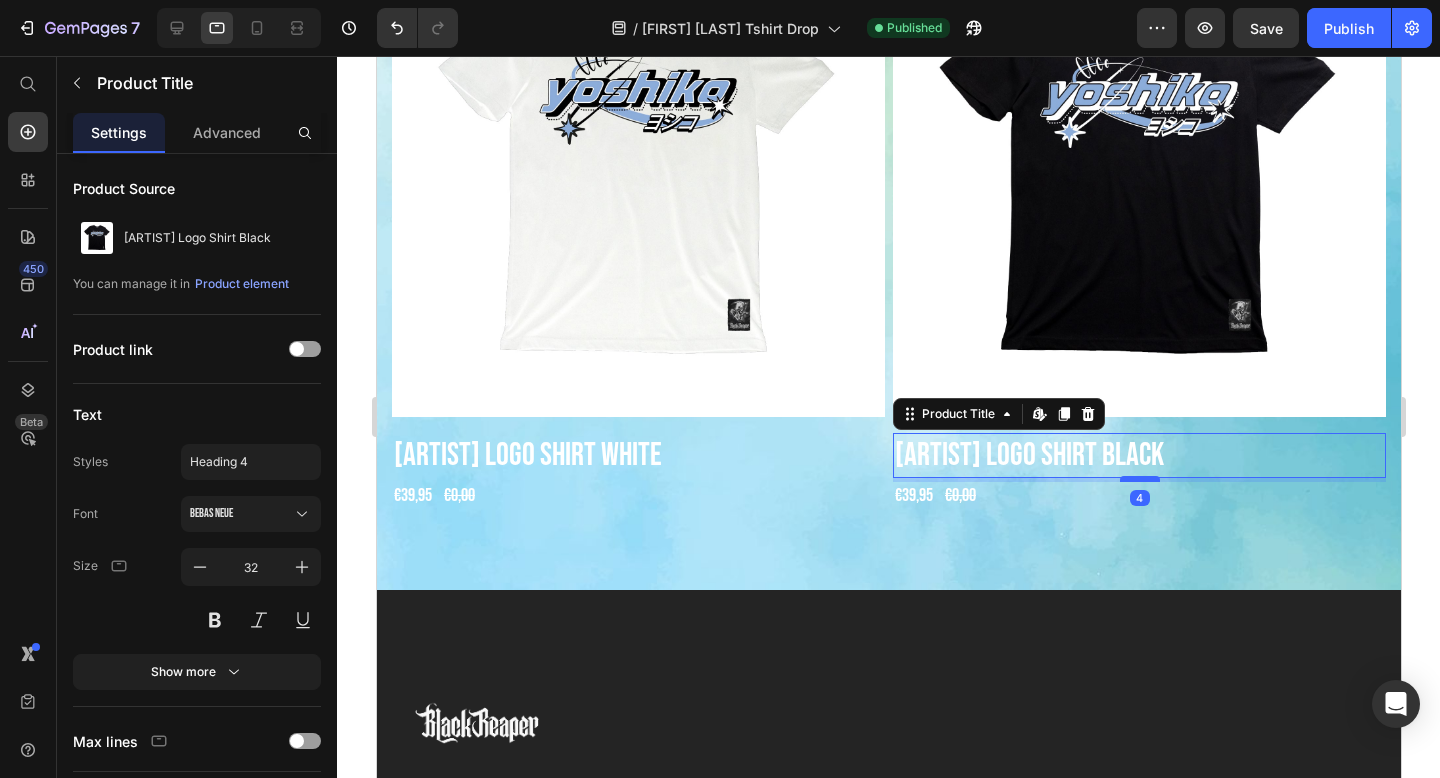 drag, startPoint x: 1134, startPoint y: 485, endPoint x: 1135, endPoint y: 473, distance: 12.0415945 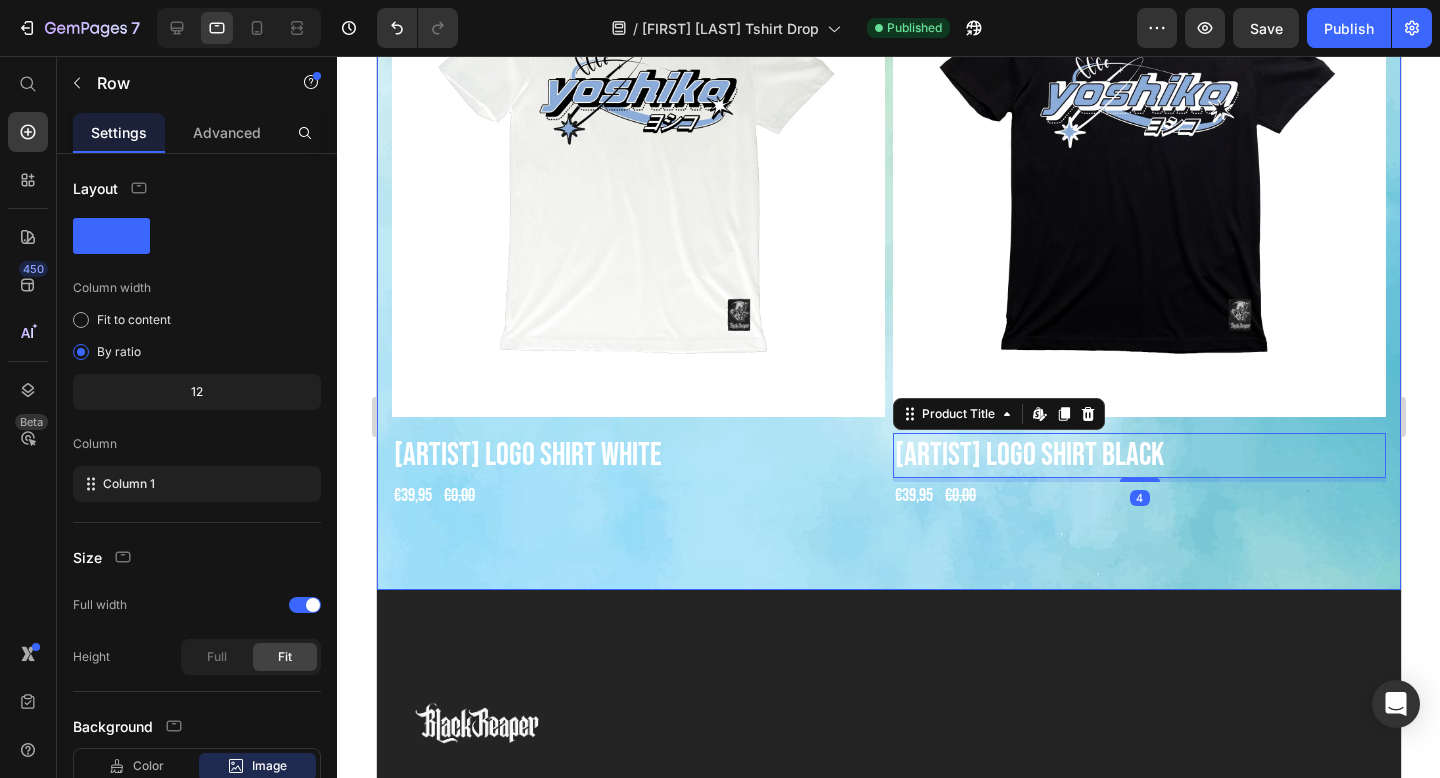 click on "Image Product Images [ARTIST] Logo Shirt White Product Title €39,95 Product Price €0,00 Product Price Row Product Product Images [ARTIST] Logo Shirt Black Product Title   Edit content in Shopify 4 €39,95 Product Price €0,00 Product Price Row Product Row Row Row" at bounding box center [888, 131] 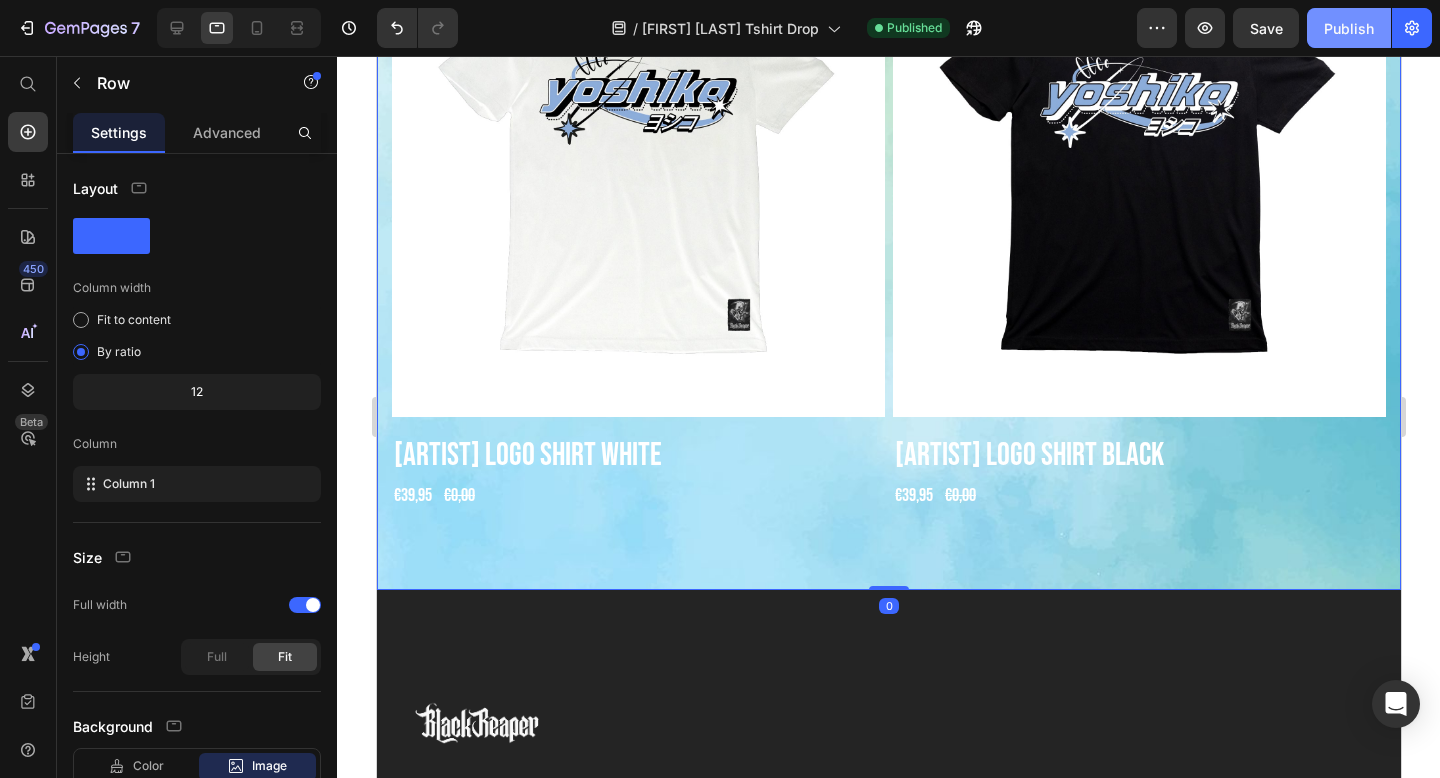 click on "Publish" at bounding box center [1349, 28] 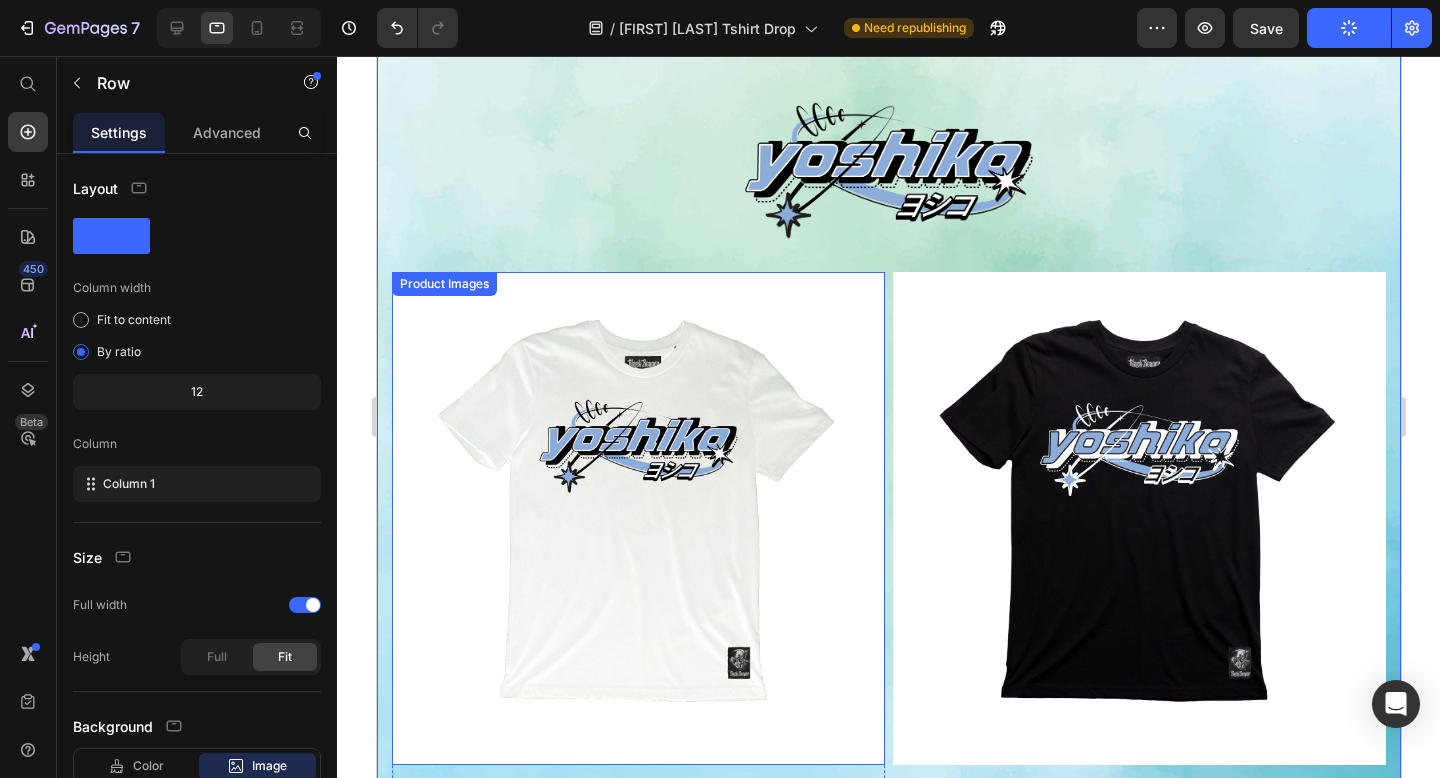 scroll, scrollTop: 0, scrollLeft: 0, axis: both 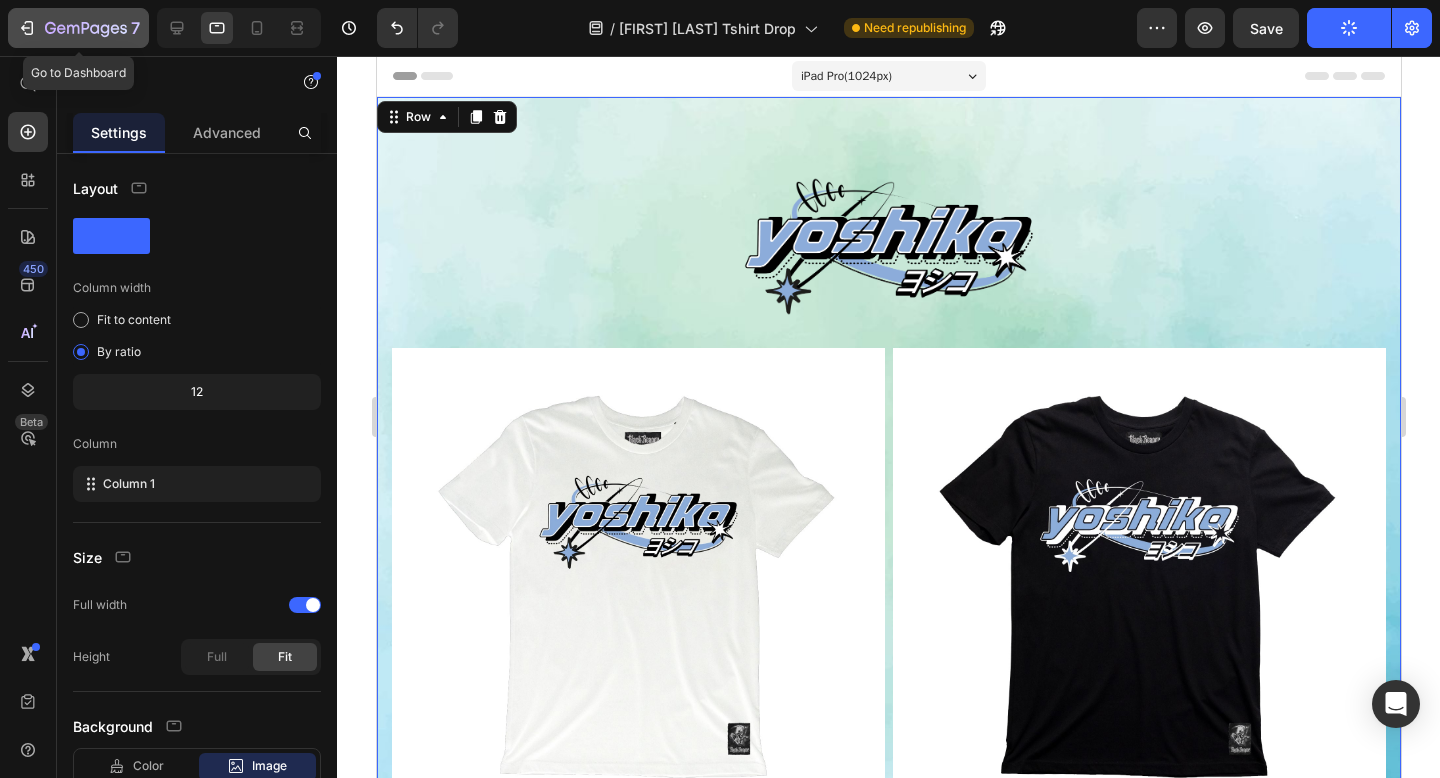 click 